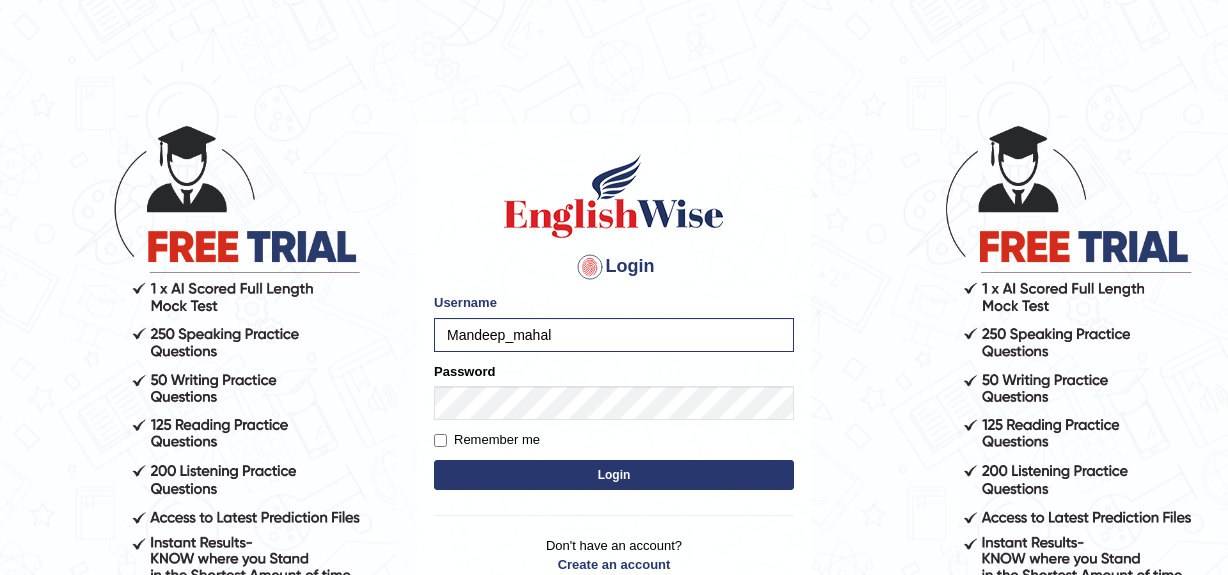 scroll, scrollTop: 0, scrollLeft: 0, axis: both 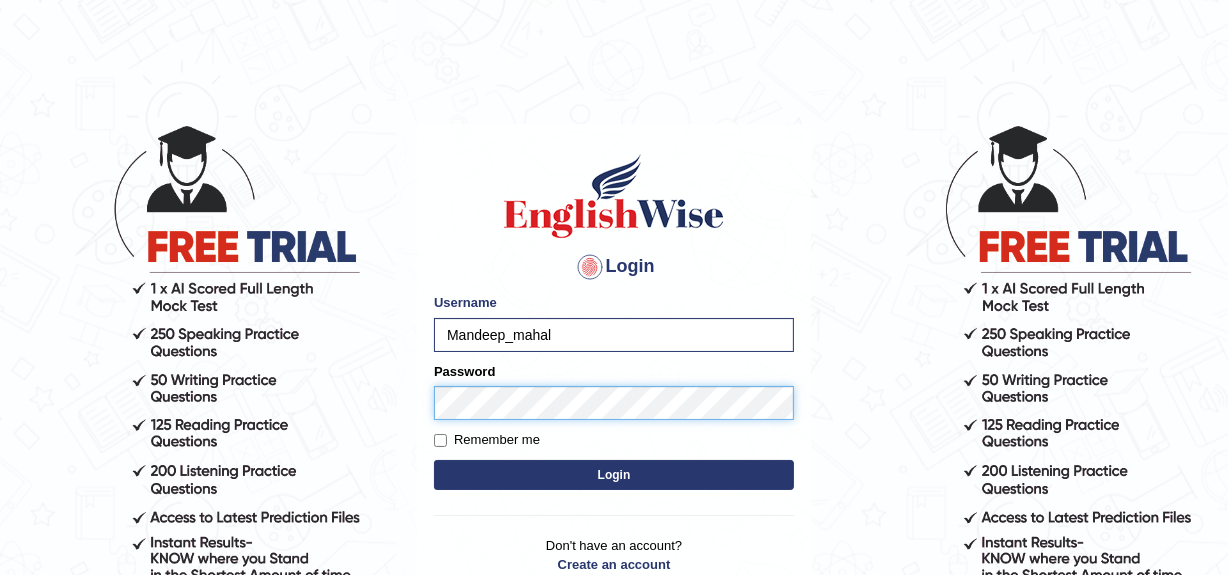 click on "Login" at bounding box center [614, 475] 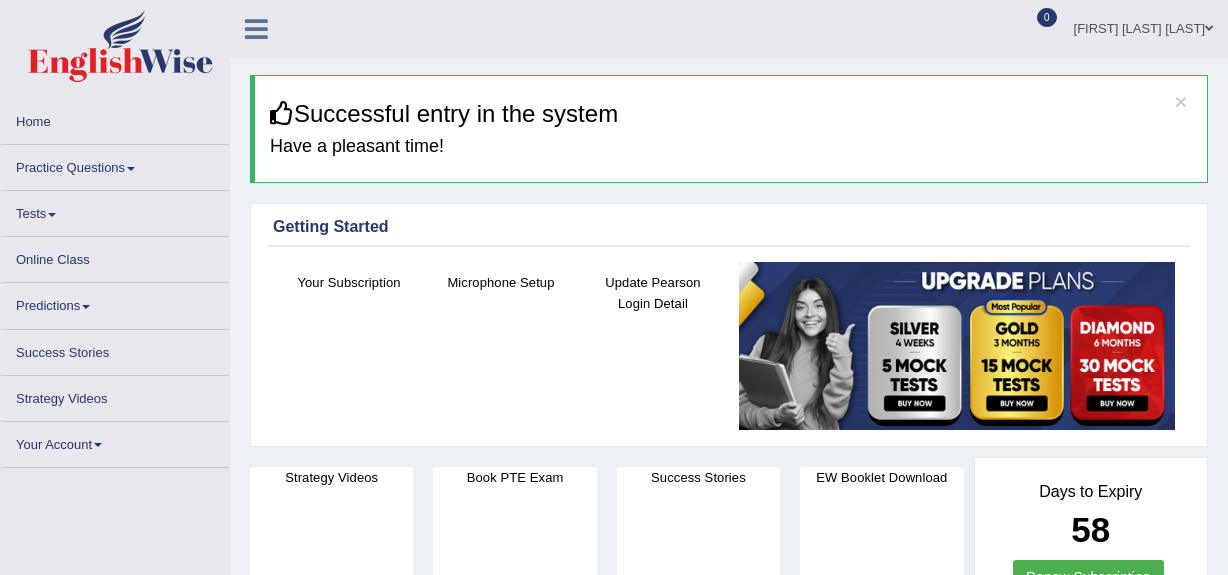 scroll, scrollTop: 0, scrollLeft: 0, axis: both 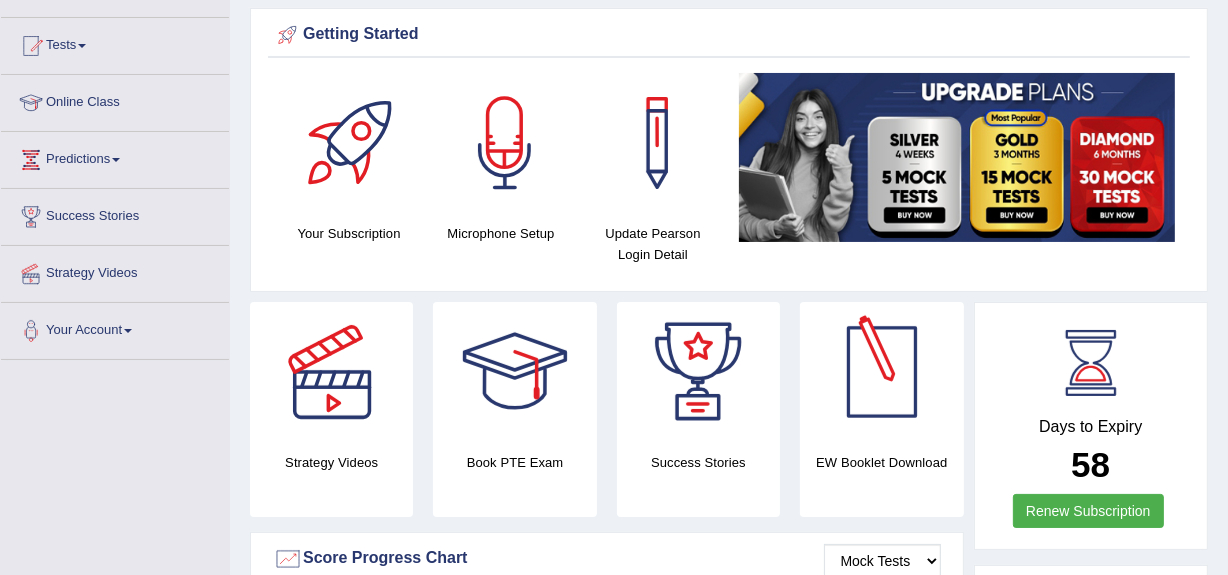 click at bounding box center [882, 372] 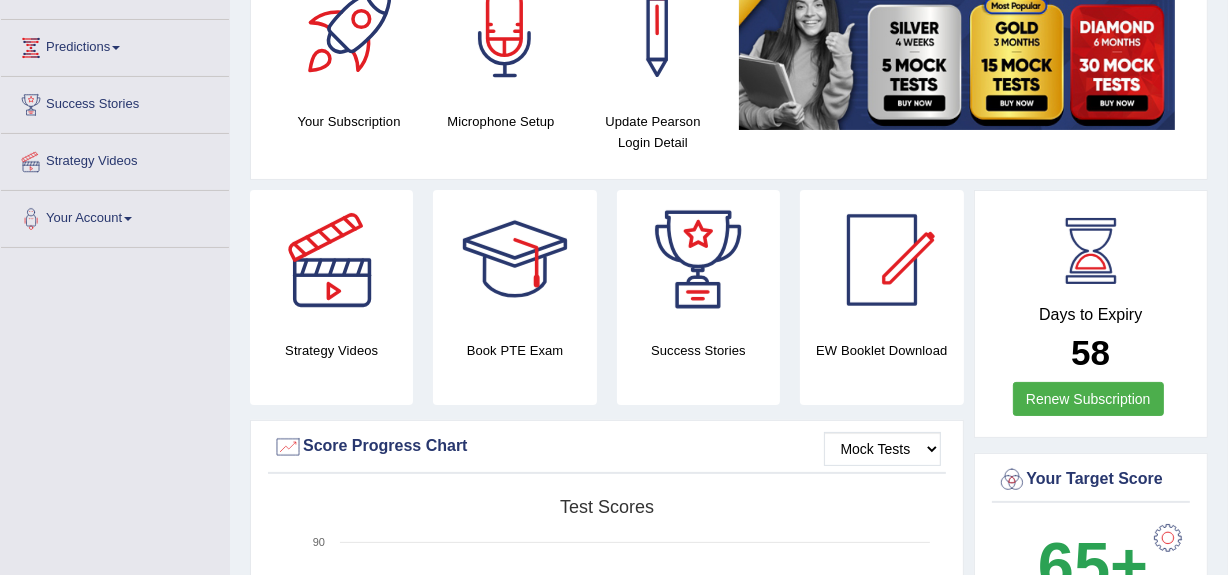 scroll, scrollTop: 306, scrollLeft: 0, axis: vertical 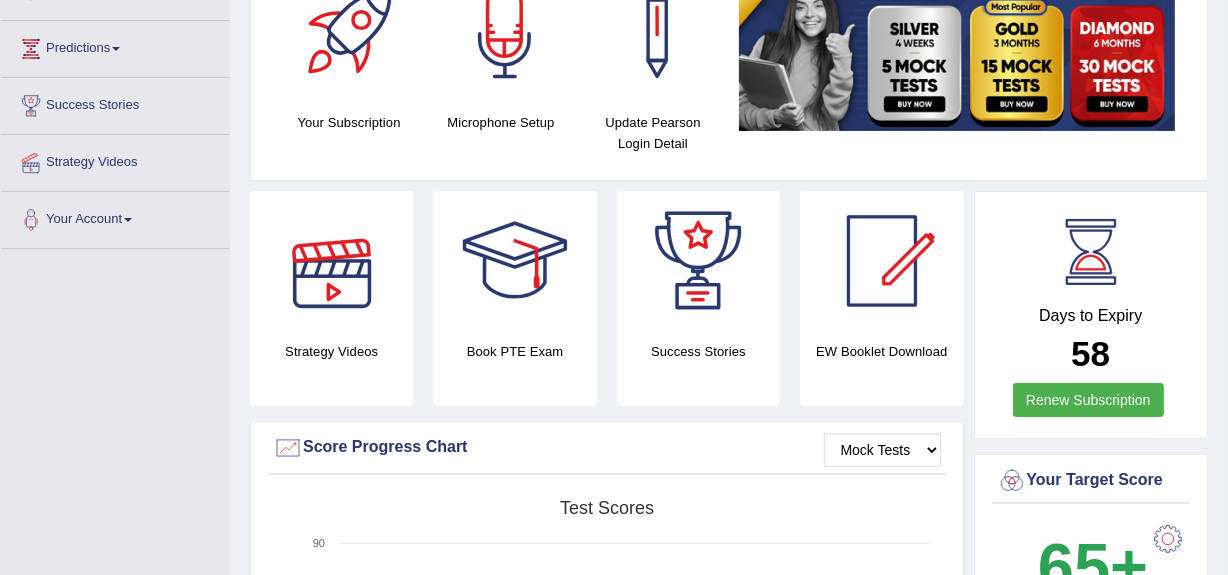 click at bounding box center [332, 261] 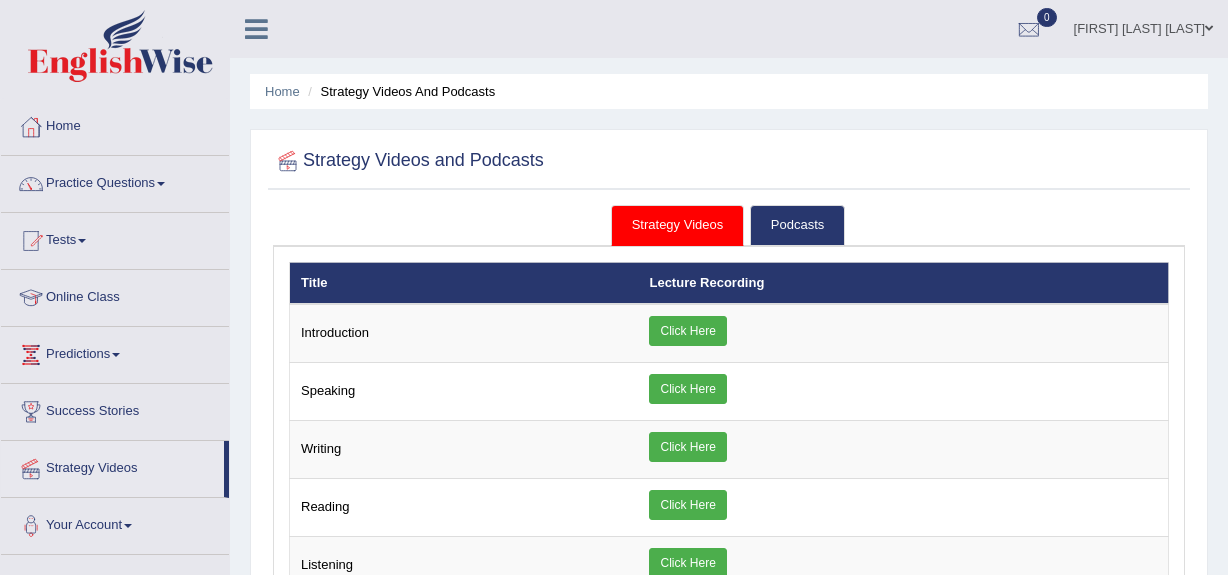 scroll, scrollTop: 0, scrollLeft: 0, axis: both 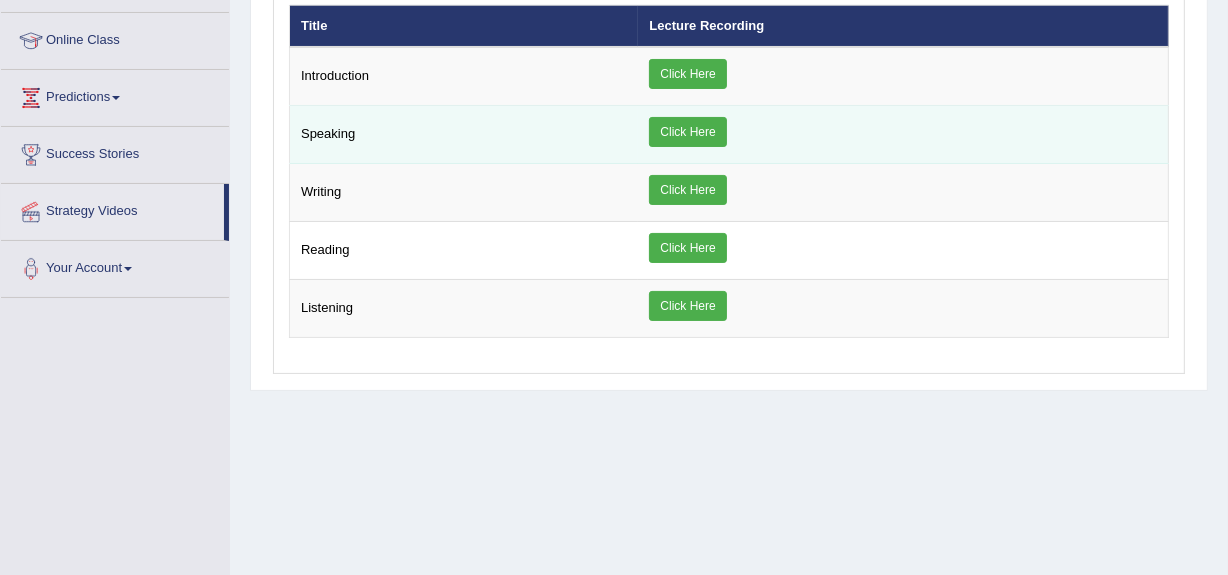 click on "Click Here" at bounding box center (687, 132) 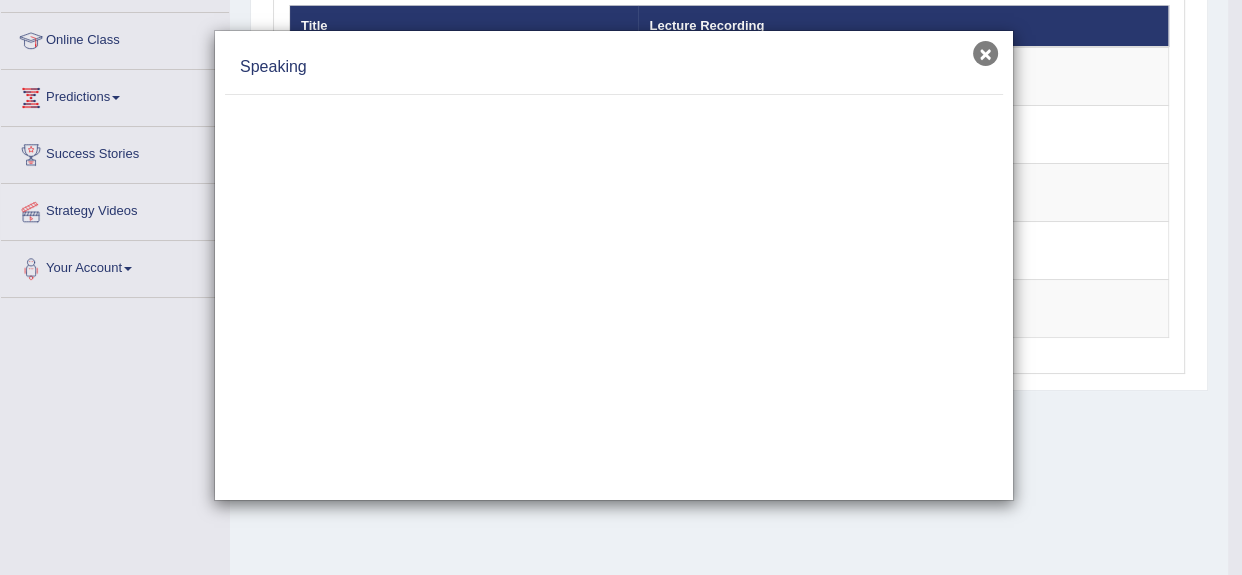 click on "×" at bounding box center [985, 53] 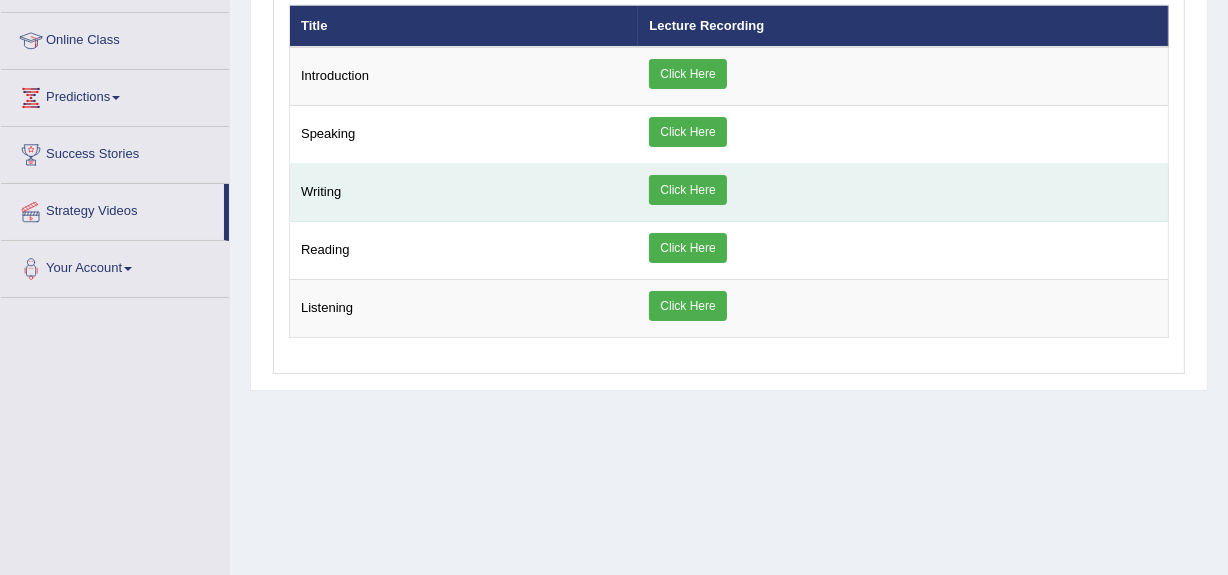 click on "Click Here" at bounding box center [687, 190] 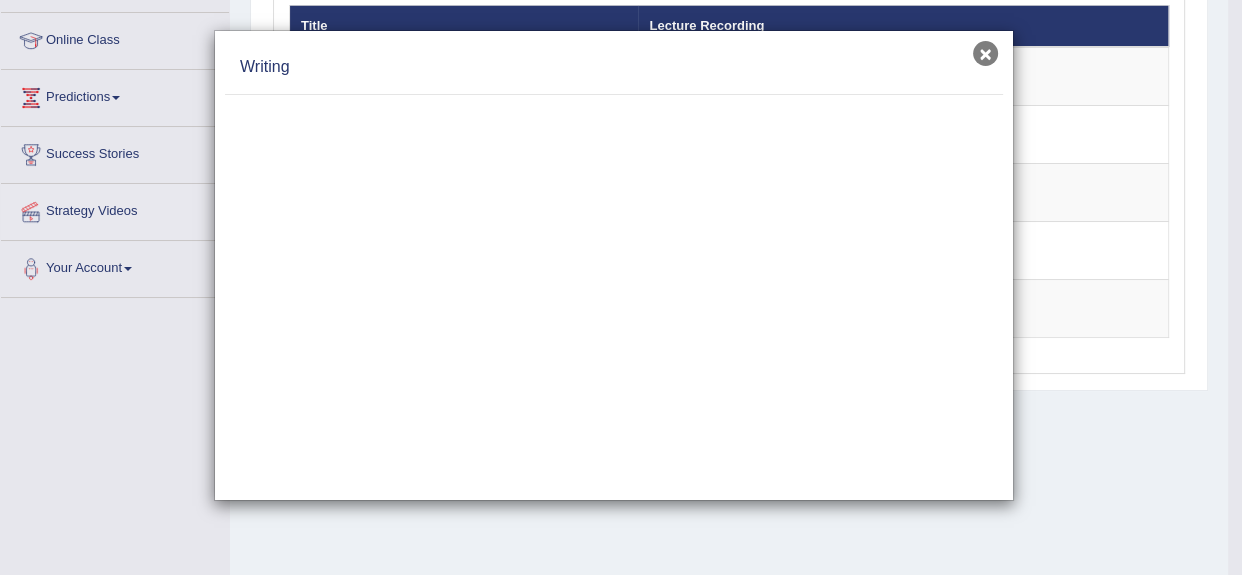 click on "×" at bounding box center [985, 53] 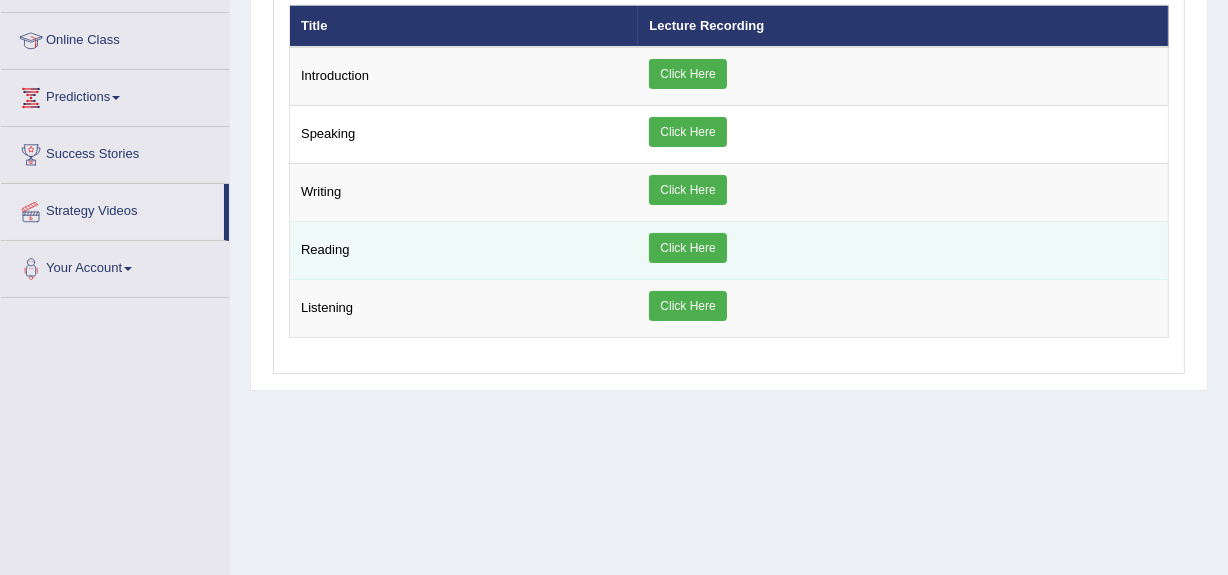 click on "Click Here" at bounding box center [687, 248] 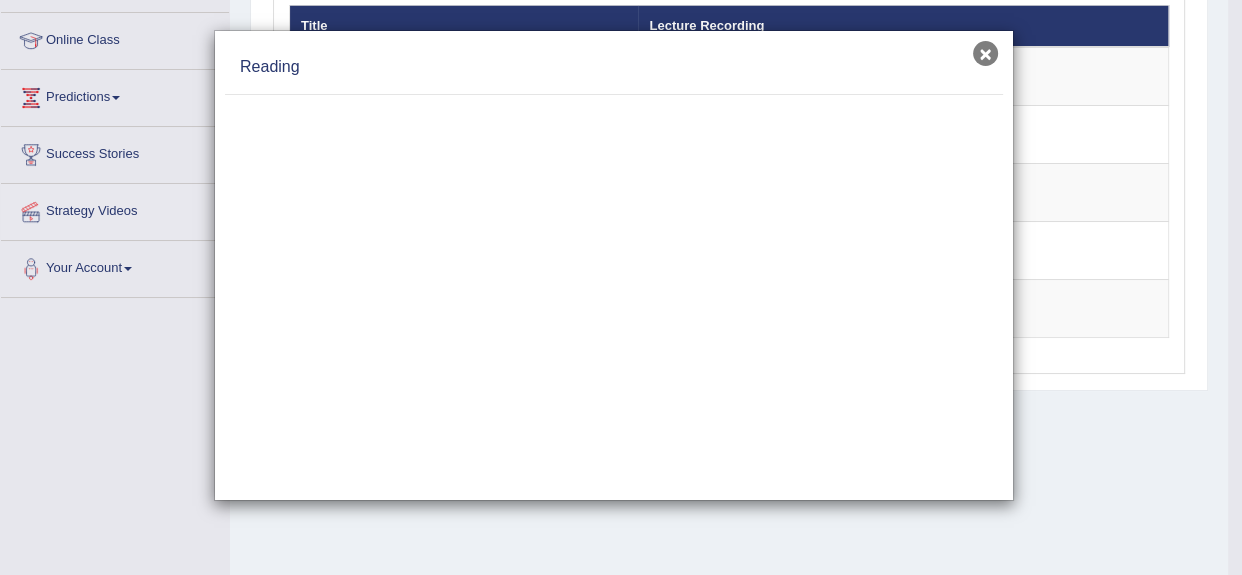 click on "×" at bounding box center [985, 53] 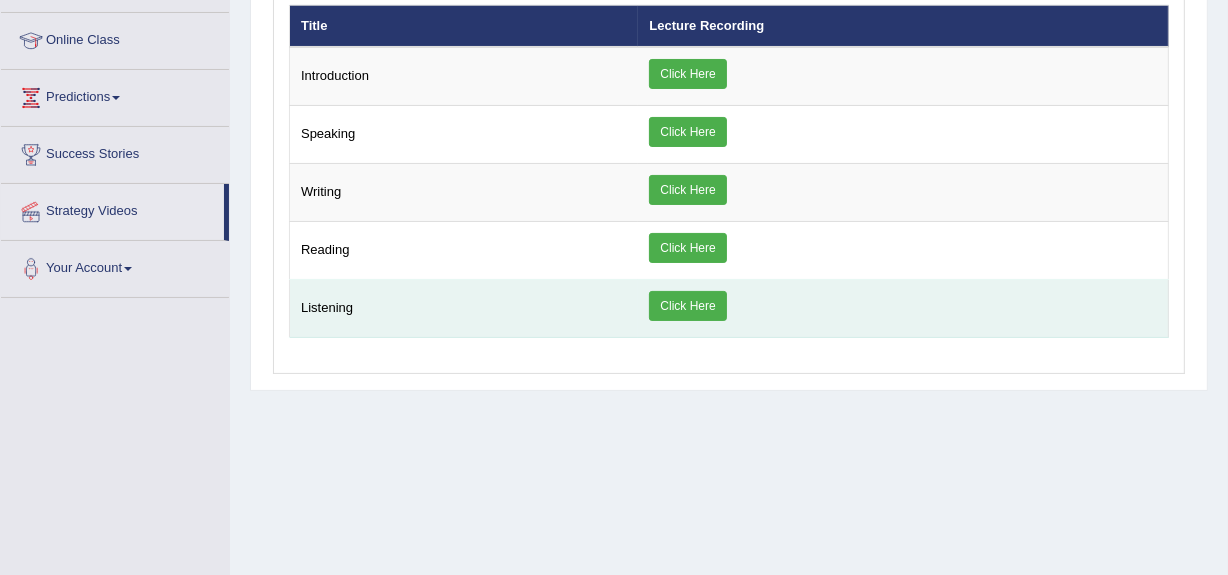 click on "Click Here" at bounding box center (687, 306) 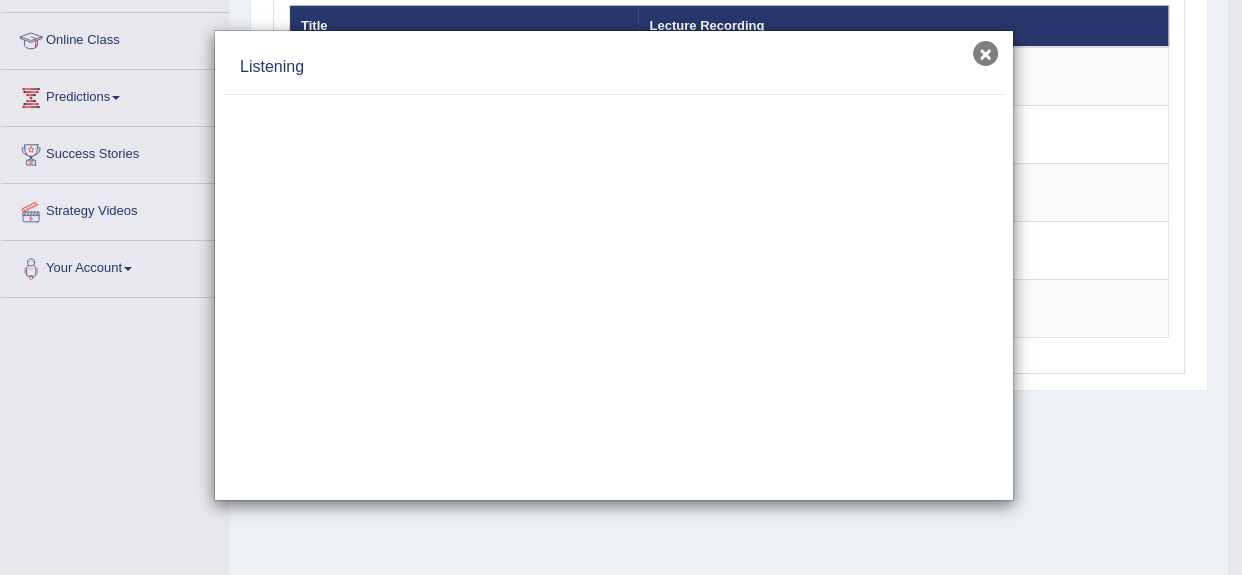 click on "×" at bounding box center (985, 53) 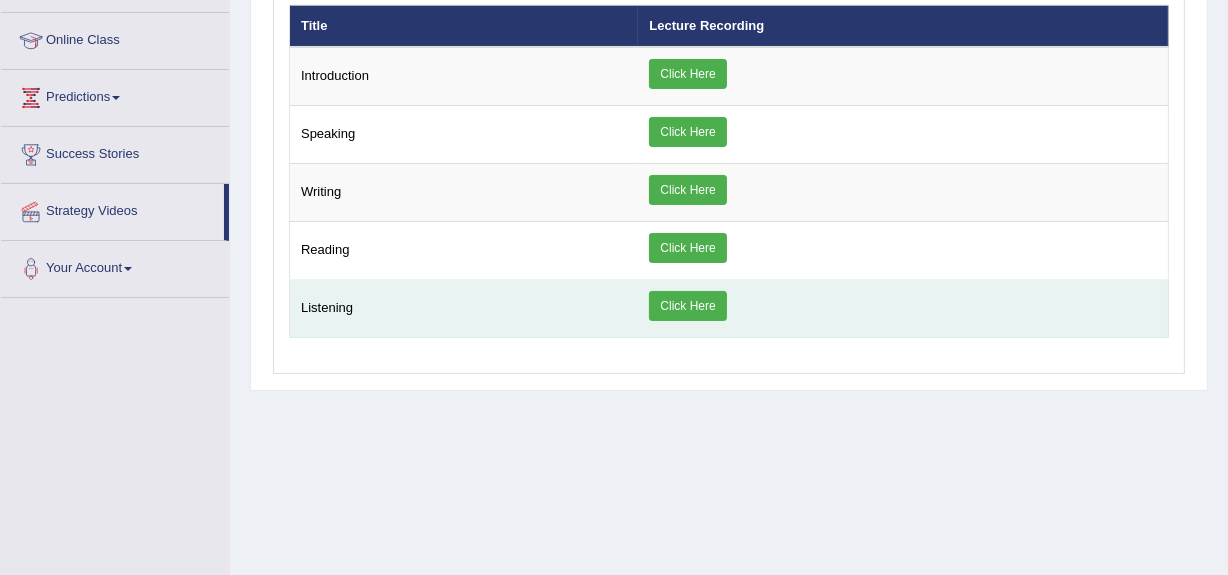 click on "Click Here" at bounding box center (687, 306) 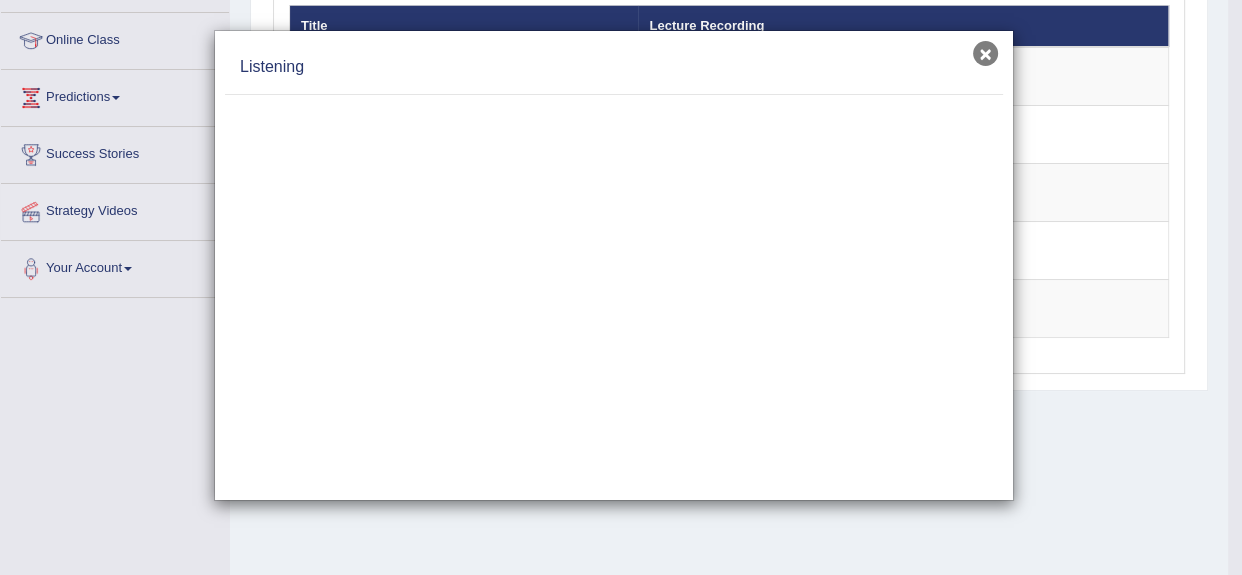 click on "×" at bounding box center (985, 53) 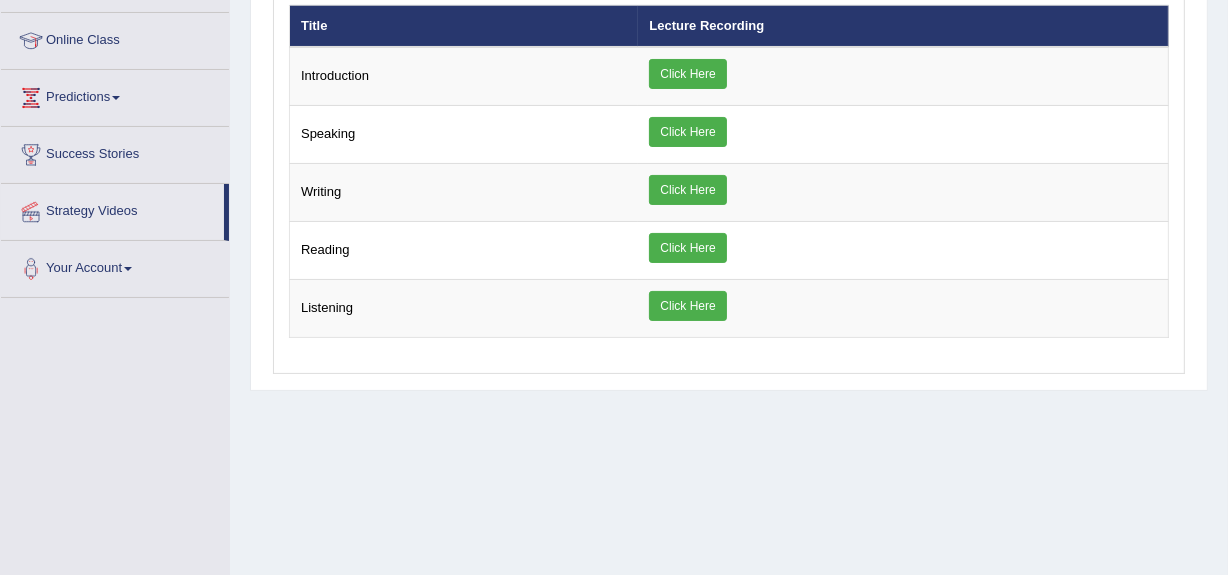 scroll, scrollTop: 0, scrollLeft: 0, axis: both 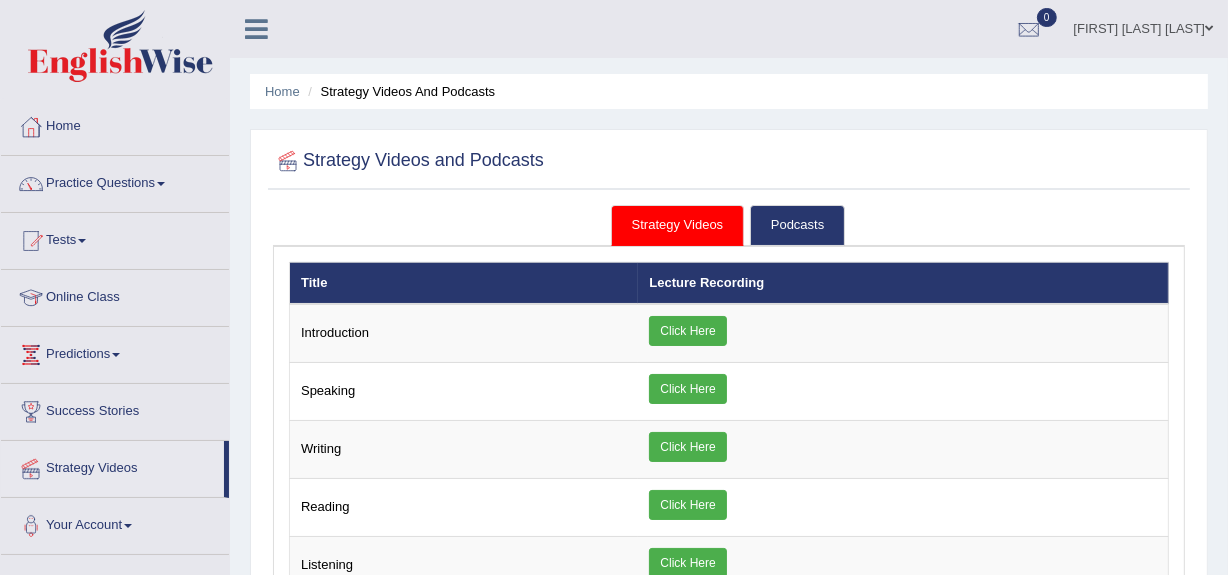 click on "[FIRST] [LAST] [LAST]" at bounding box center (1143, 26) 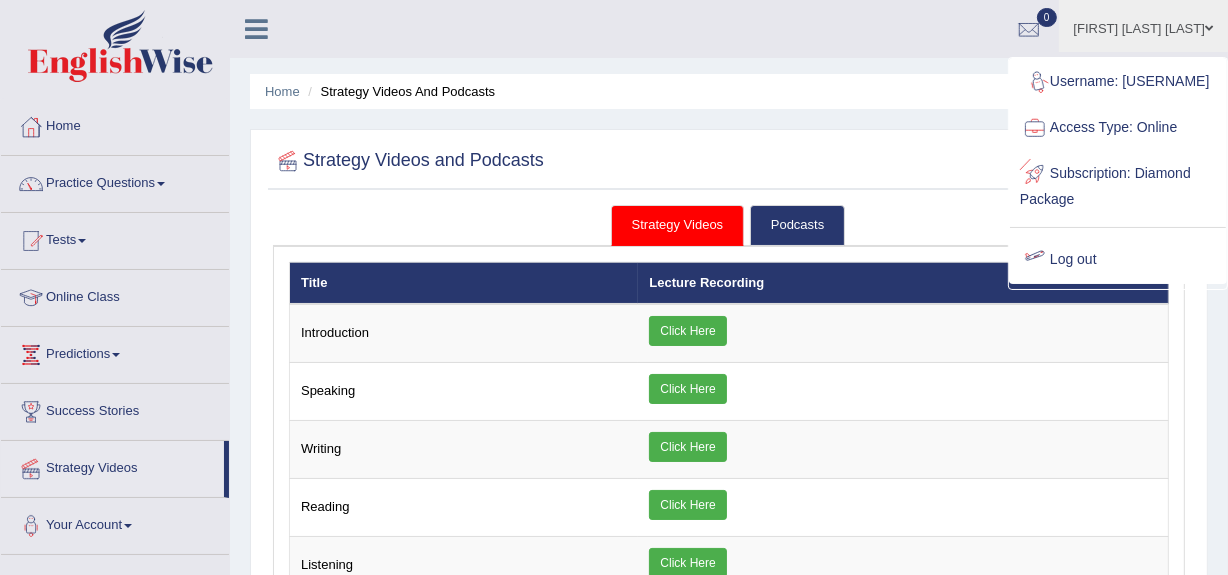 click on "Log out" at bounding box center (1118, 260) 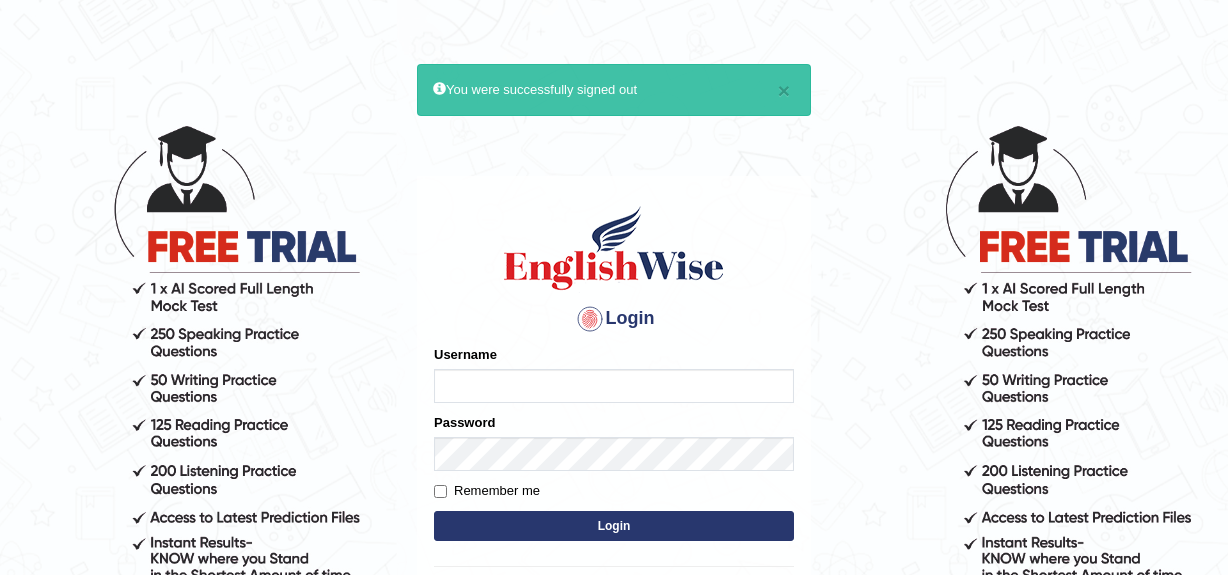 scroll, scrollTop: 0, scrollLeft: 0, axis: both 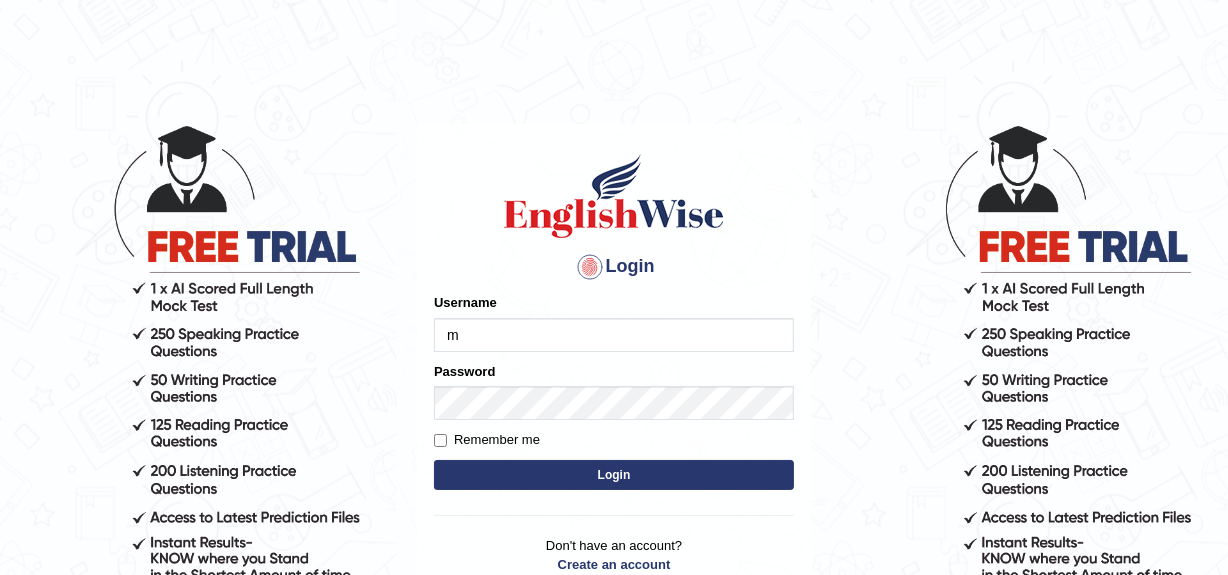 type on "Mandeep_mahal" 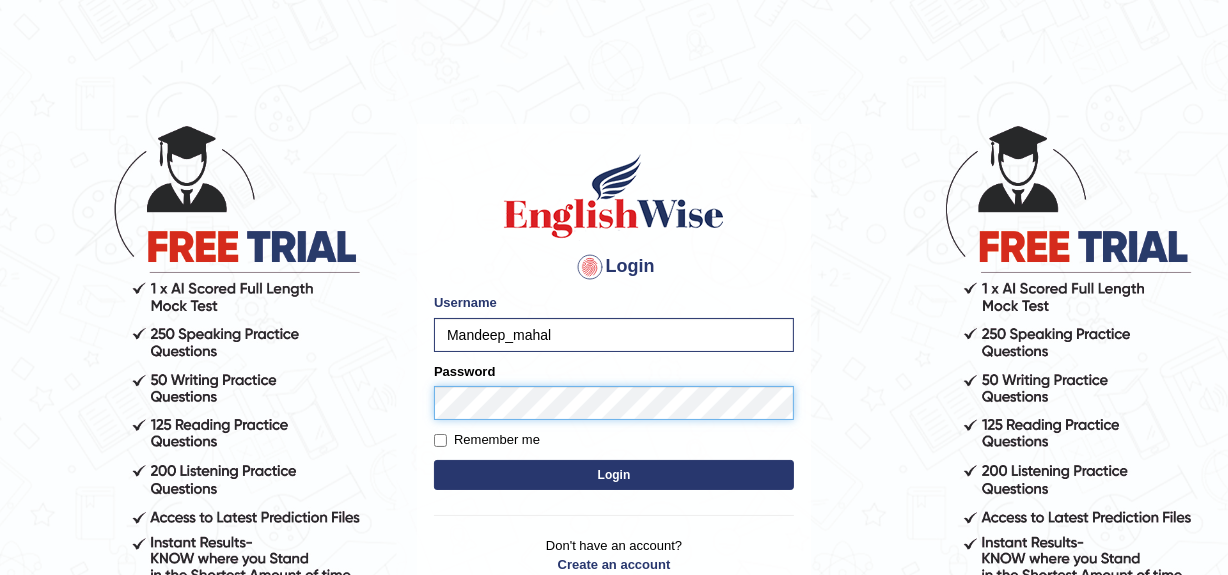 click on "Login" at bounding box center [614, 475] 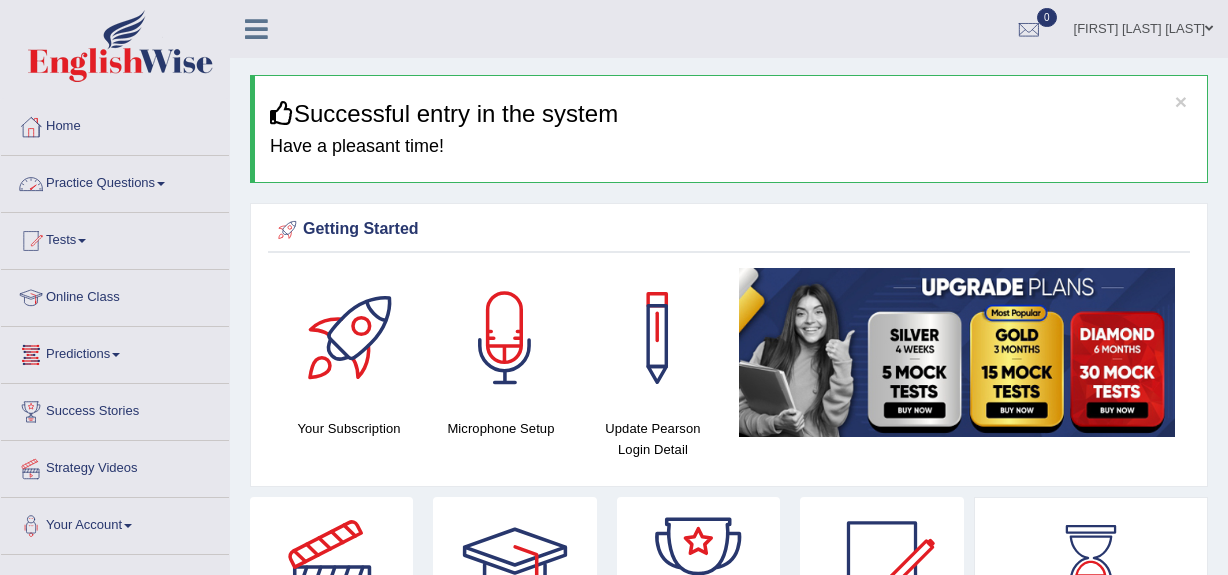 scroll, scrollTop: 0, scrollLeft: 0, axis: both 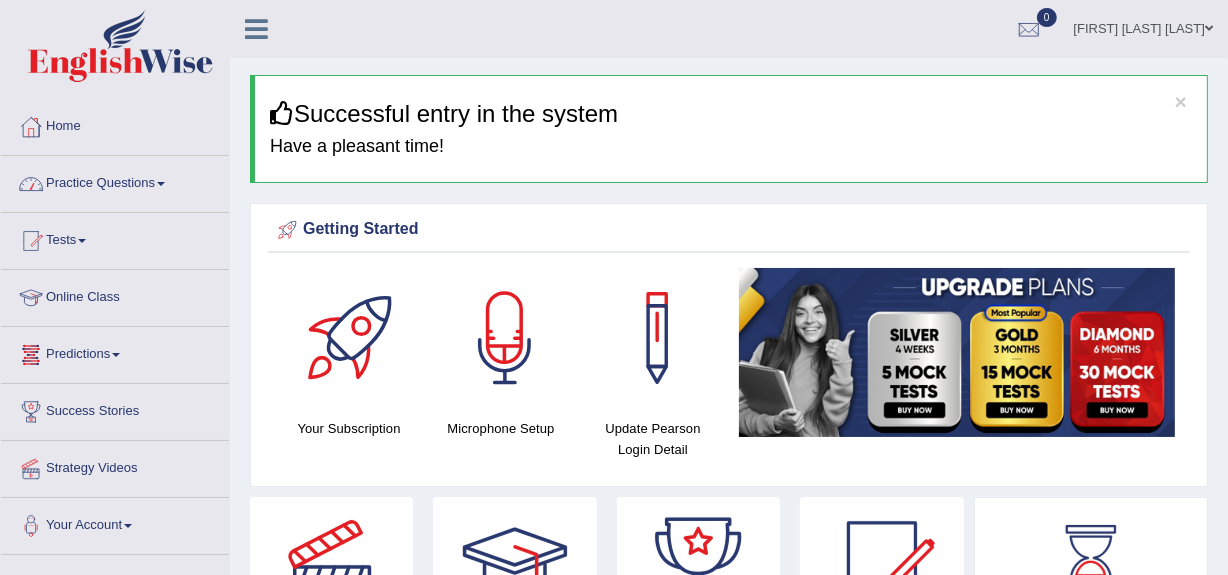 click on "Practice Questions" at bounding box center (115, 181) 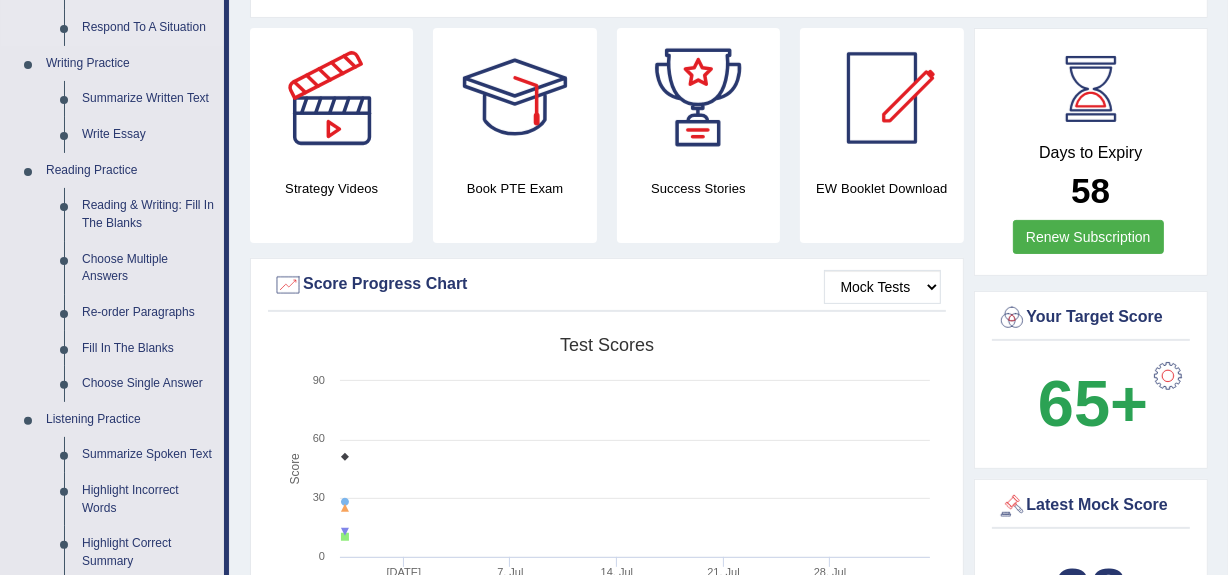 scroll, scrollTop: 470, scrollLeft: 0, axis: vertical 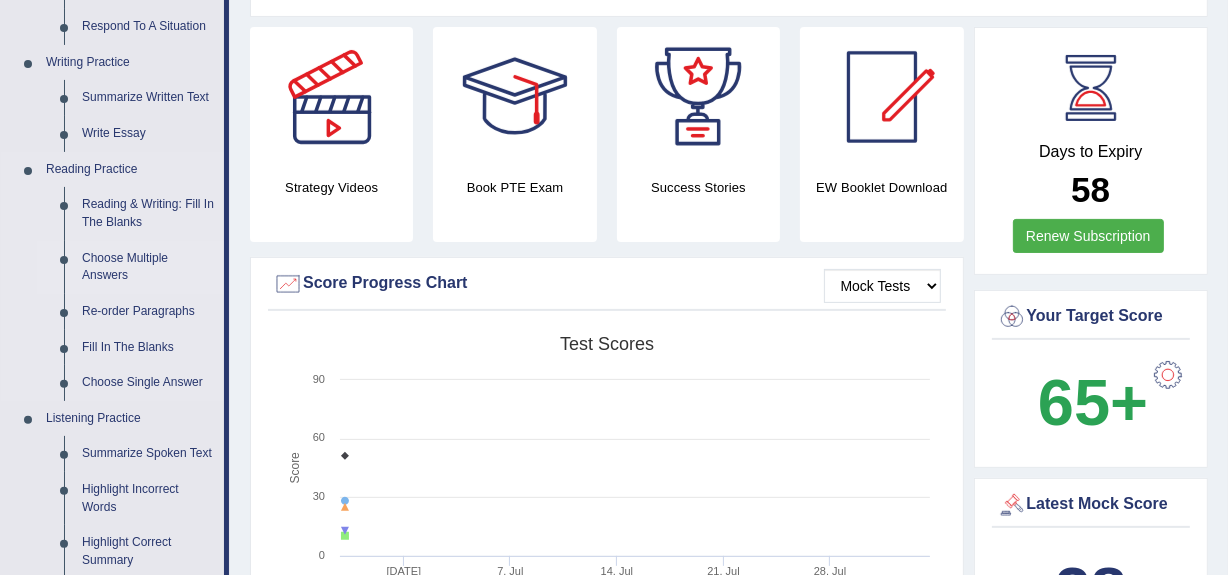 click on "Choose Multiple Answers" at bounding box center [148, 267] 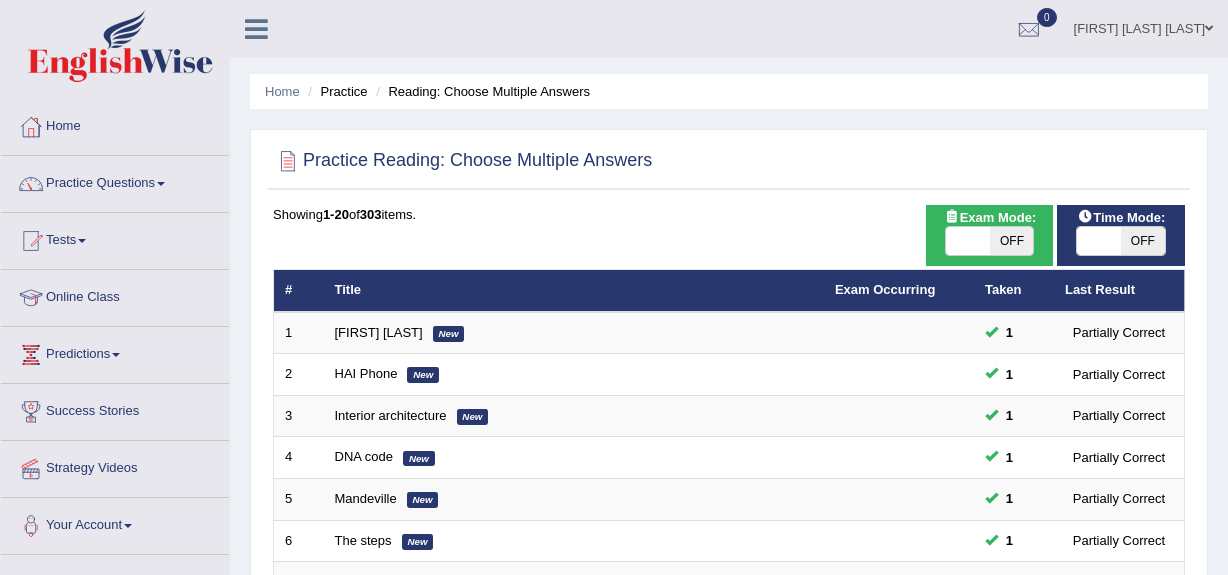 scroll, scrollTop: 0, scrollLeft: 0, axis: both 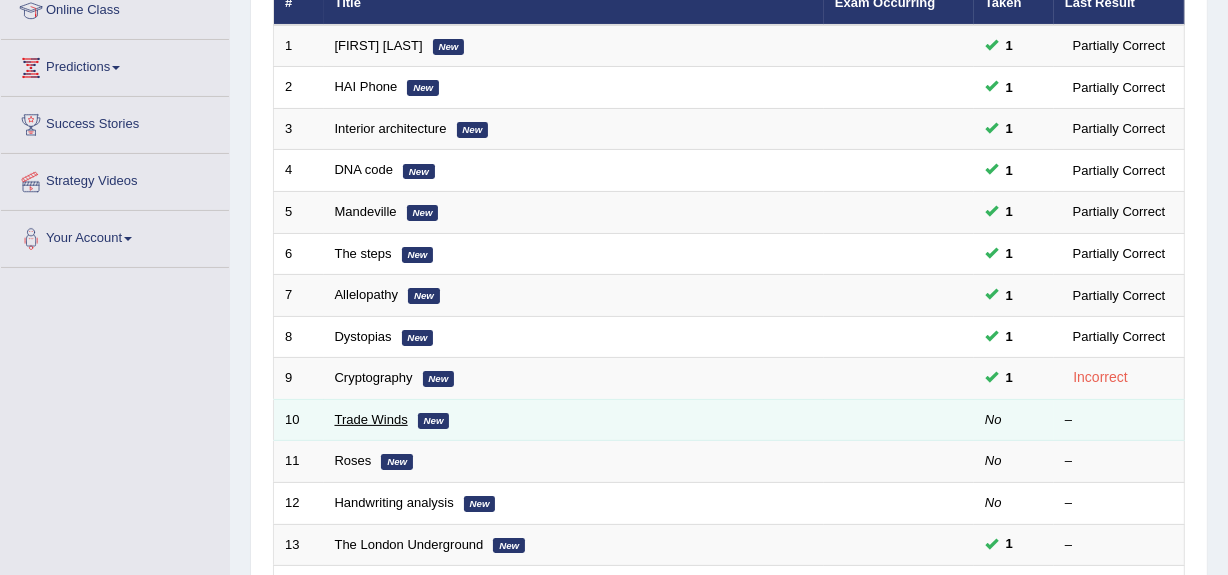 click on "Trade Winds" at bounding box center [371, 419] 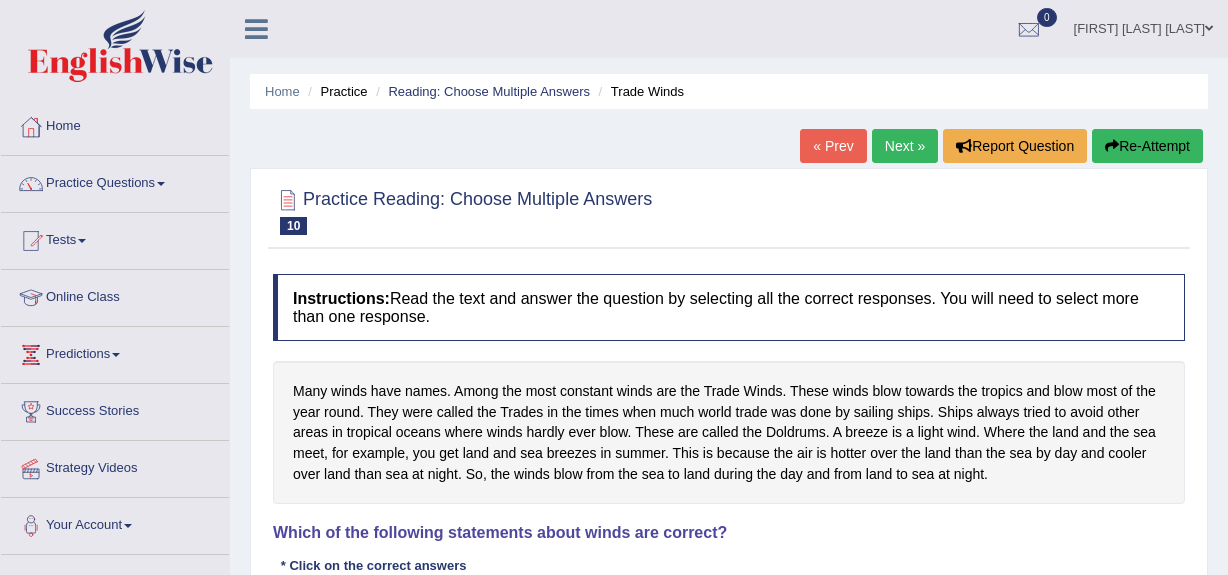 scroll, scrollTop: 196, scrollLeft: 0, axis: vertical 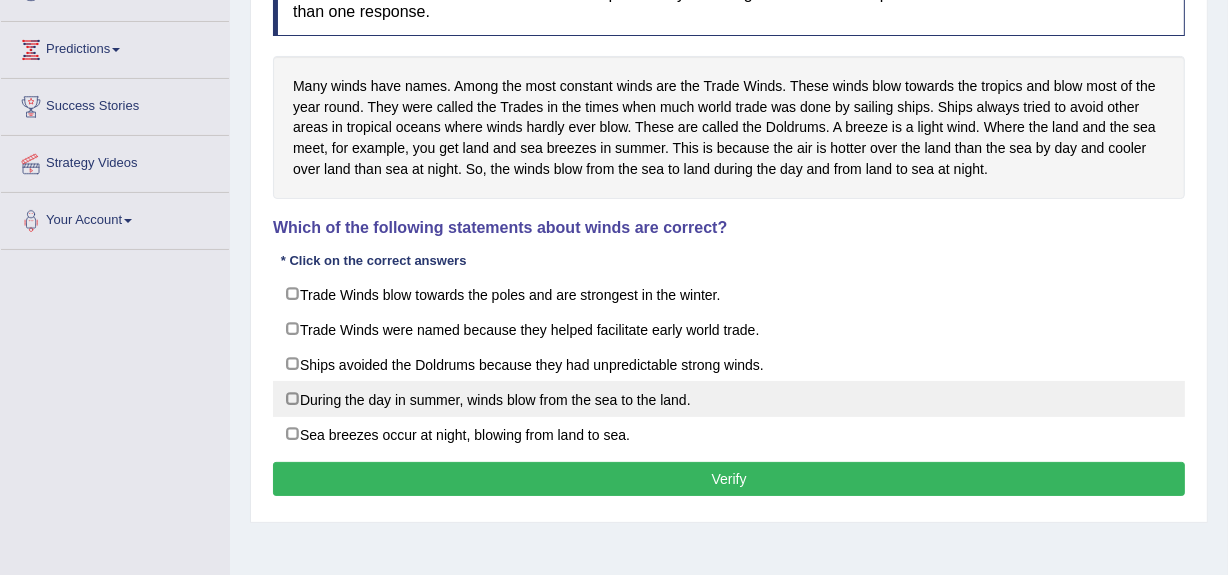 click on "During the day in summer, winds blow from the sea to the land." at bounding box center (729, 399) 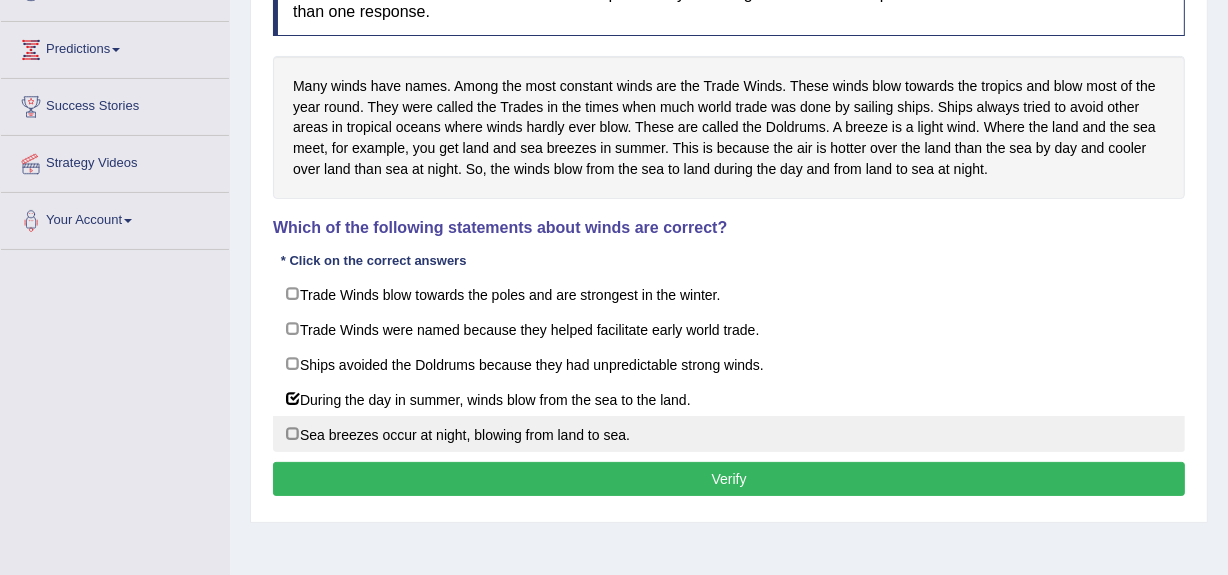 click on "Sea breezes occur at night, blowing from land to sea." at bounding box center [729, 434] 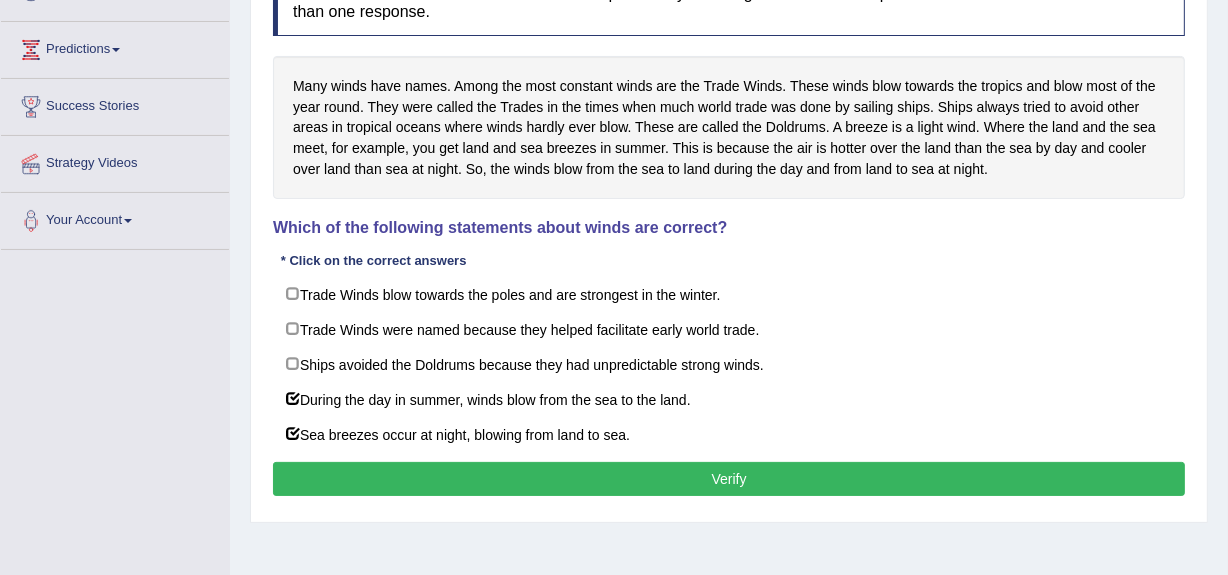 click on "Verify" at bounding box center (729, 479) 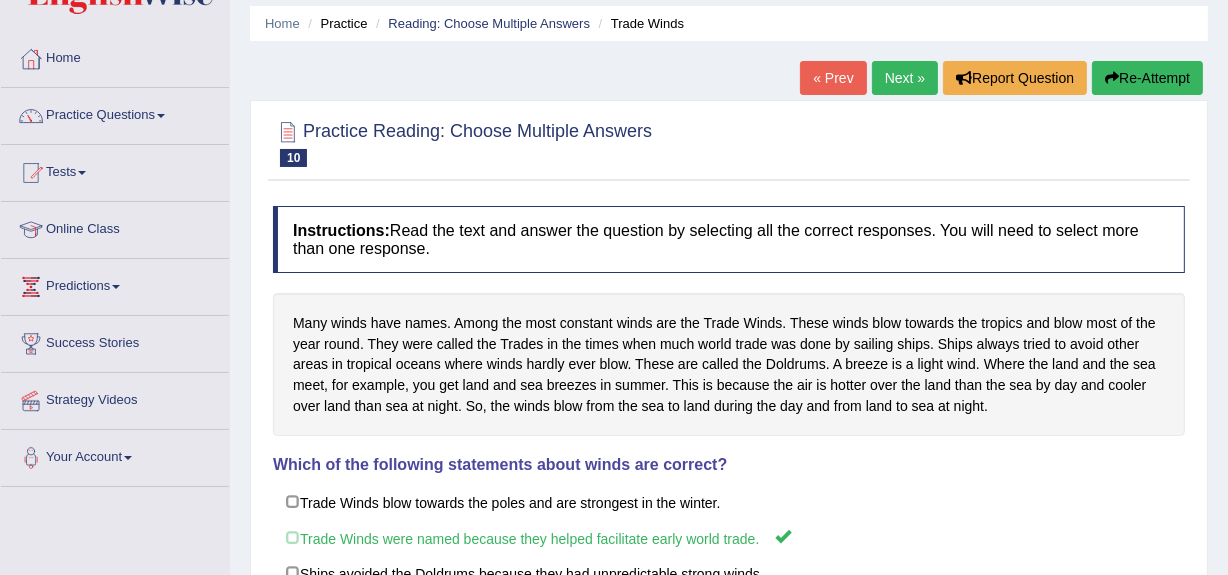 scroll, scrollTop: 0, scrollLeft: 0, axis: both 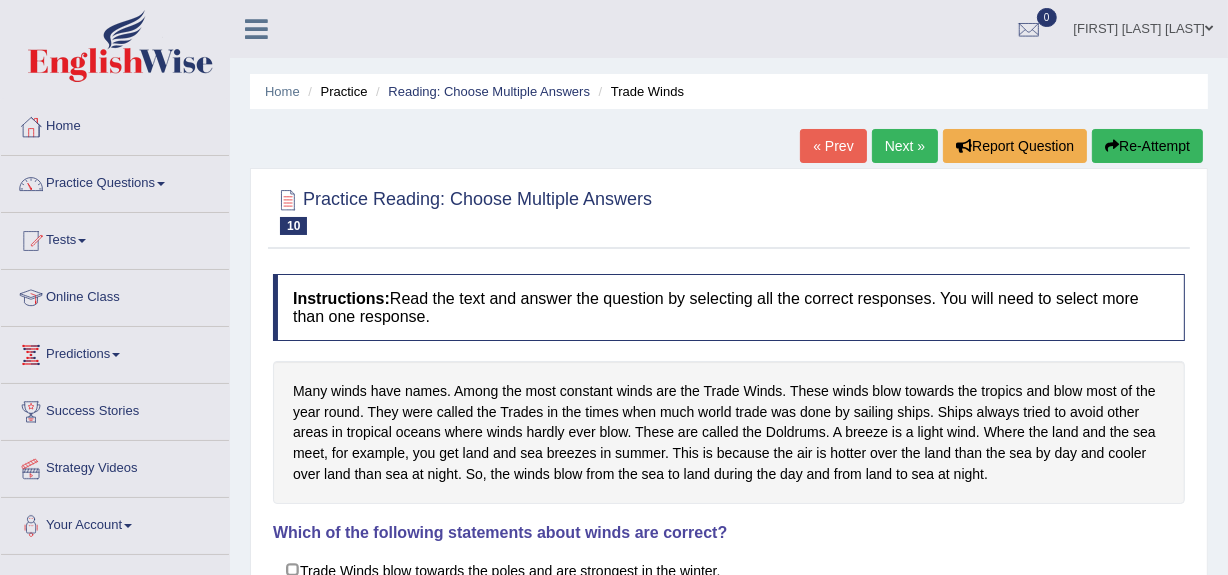 click on "Next »" at bounding box center (905, 146) 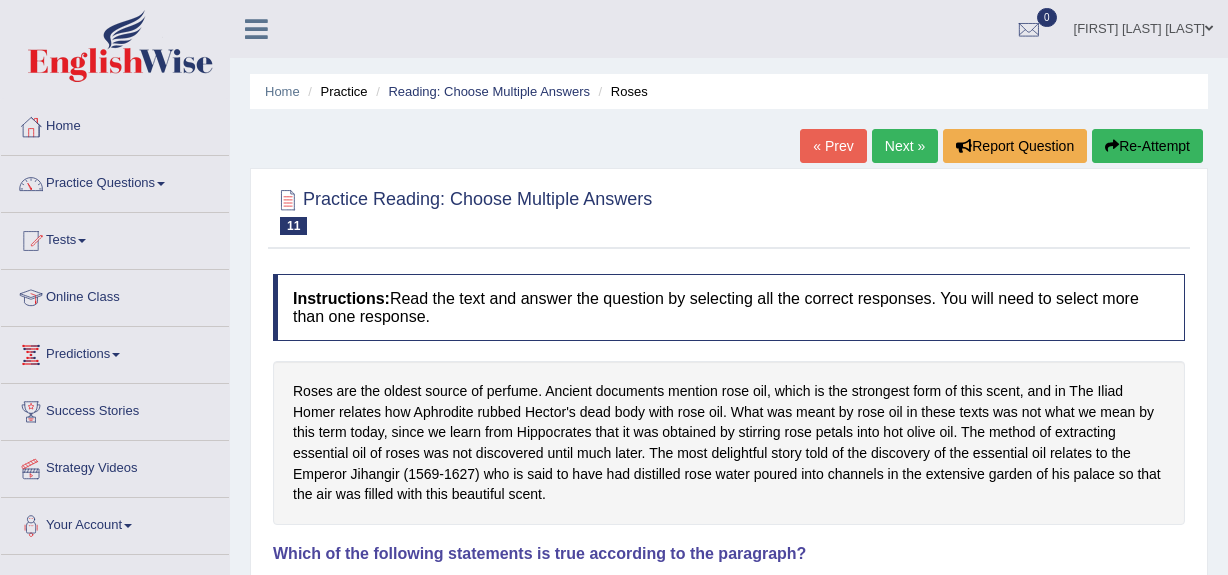 scroll, scrollTop: 214, scrollLeft: 0, axis: vertical 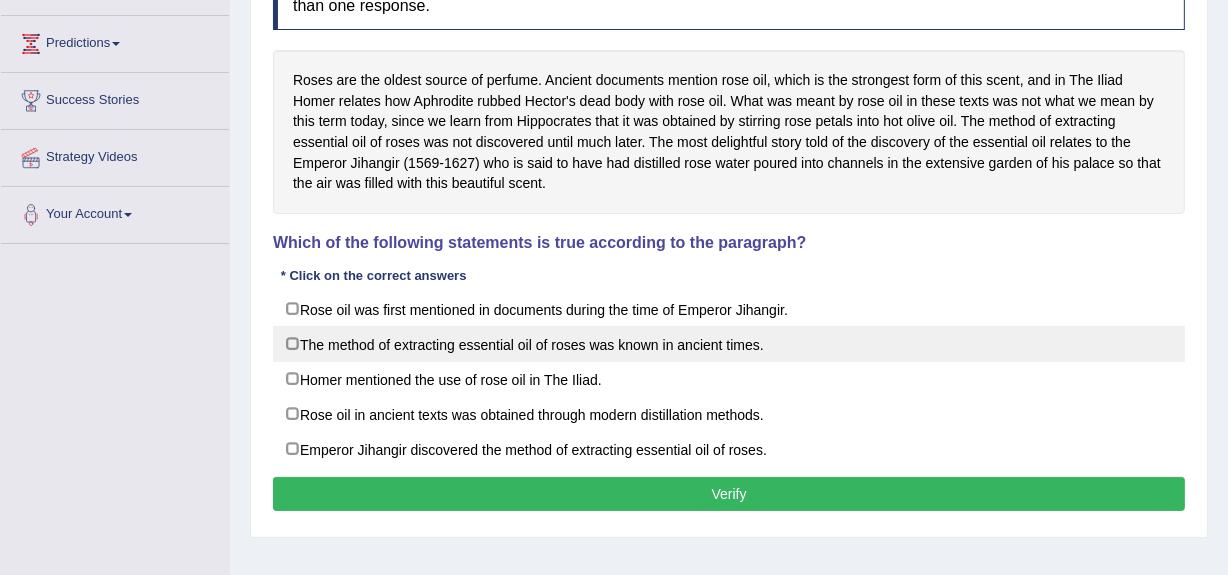click on "The method of extracting essential oil of roses was known in ancient times." at bounding box center (729, 344) 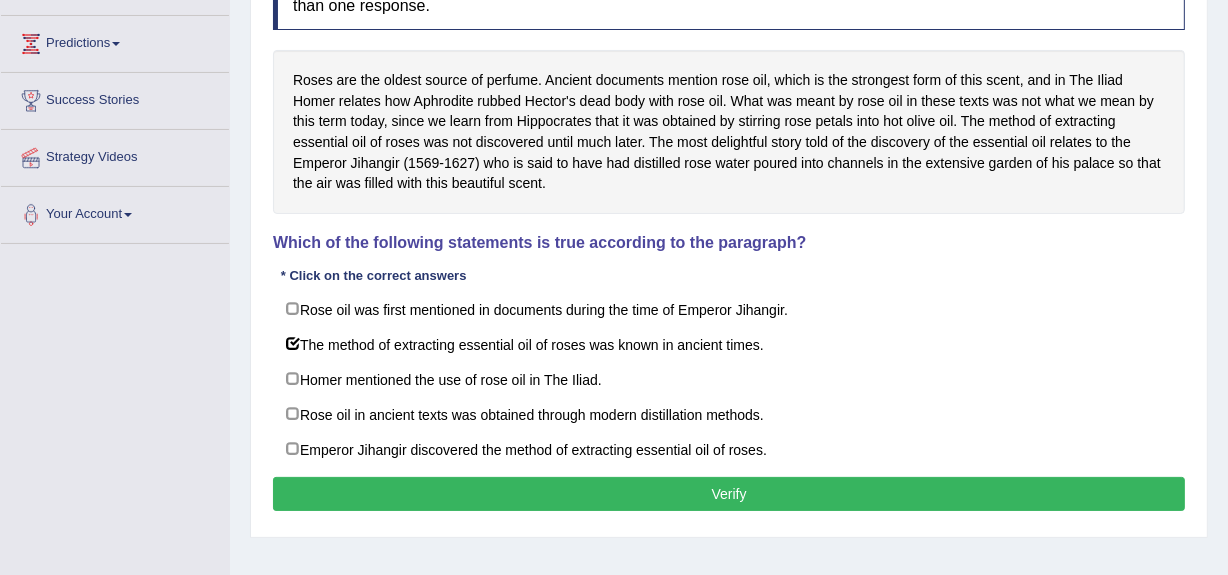 click on "Verify" at bounding box center [729, 494] 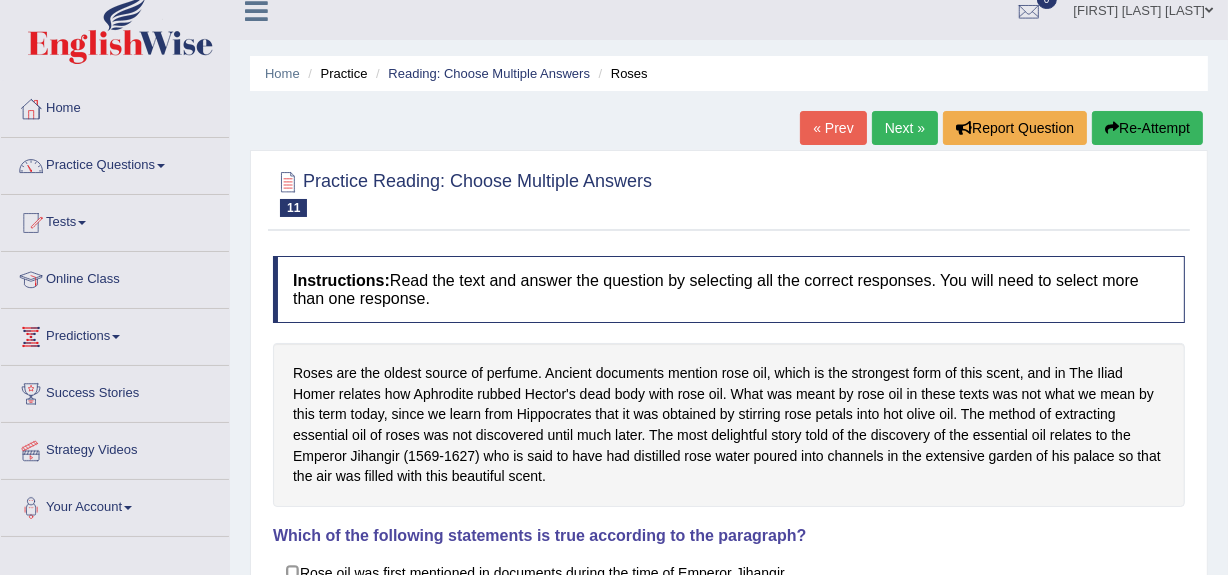 scroll, scrollTop: 0, scrollLeft: 0, axis: both 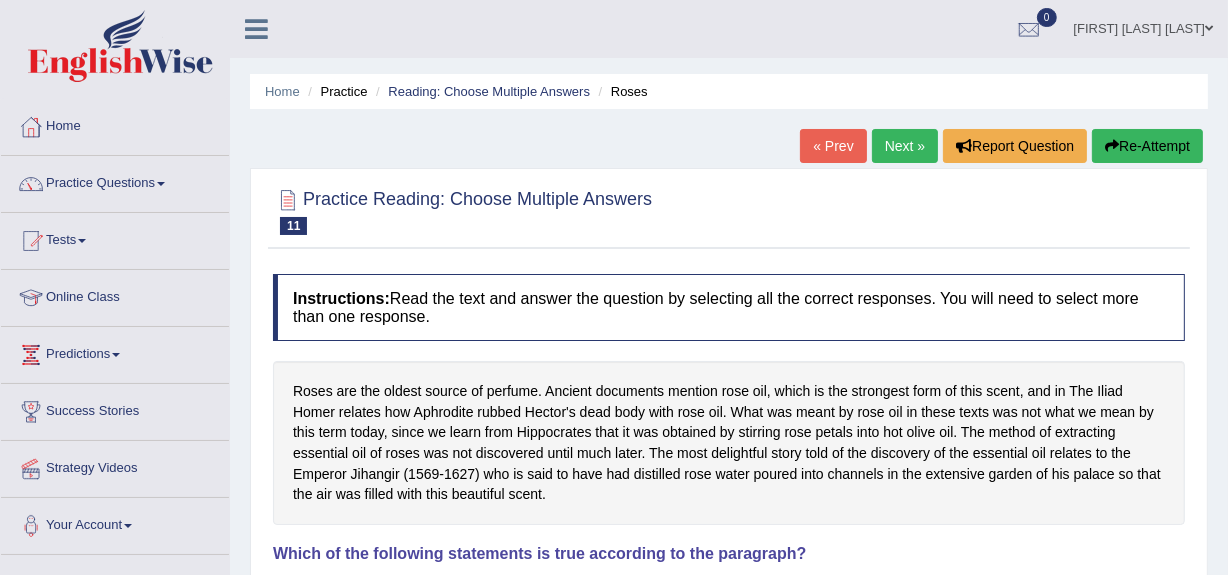 click on "Next »" at bounding box center [905, 146] 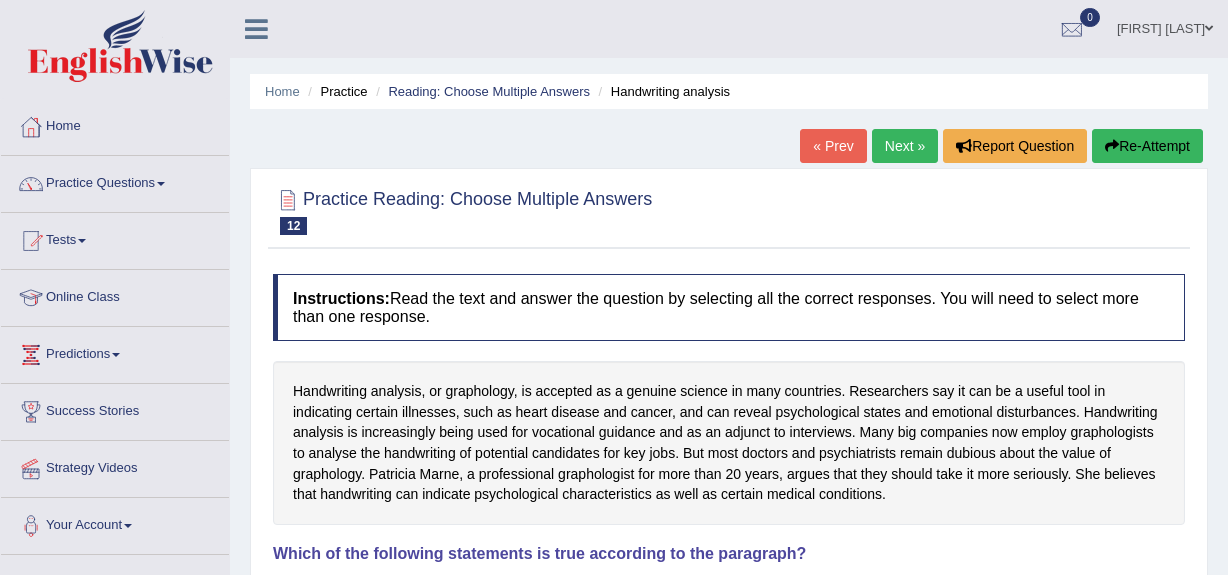 scroll, scrollTop: 297, scrollLeft: 0, axis: vertical 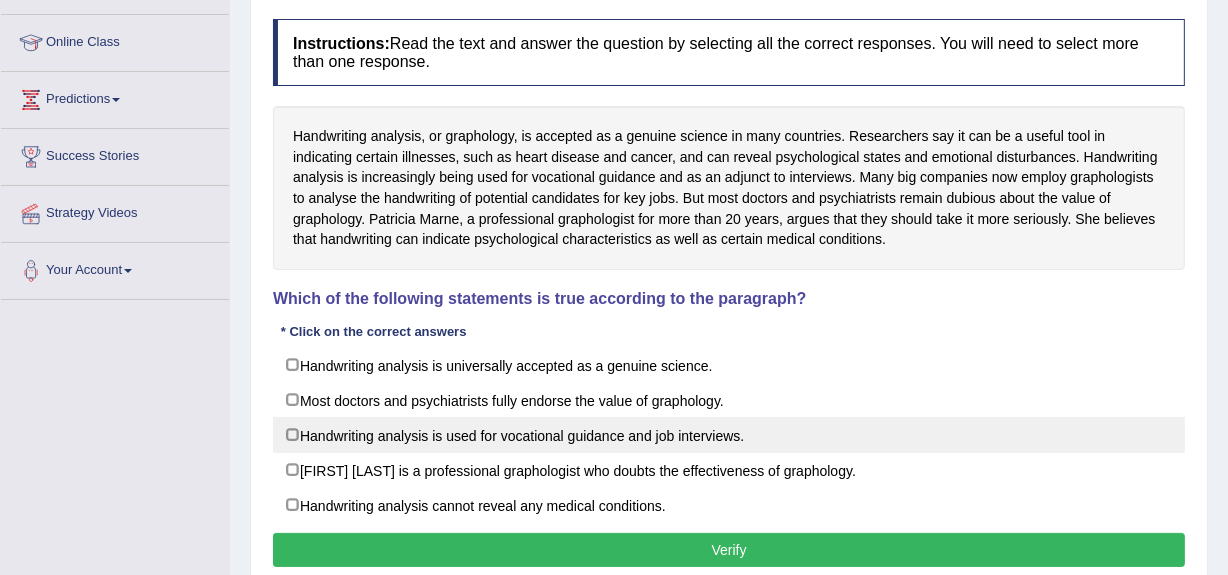 click on "Handwriting analysis is used for vocational guidance and job interviews." at bounding box center (729, 435) 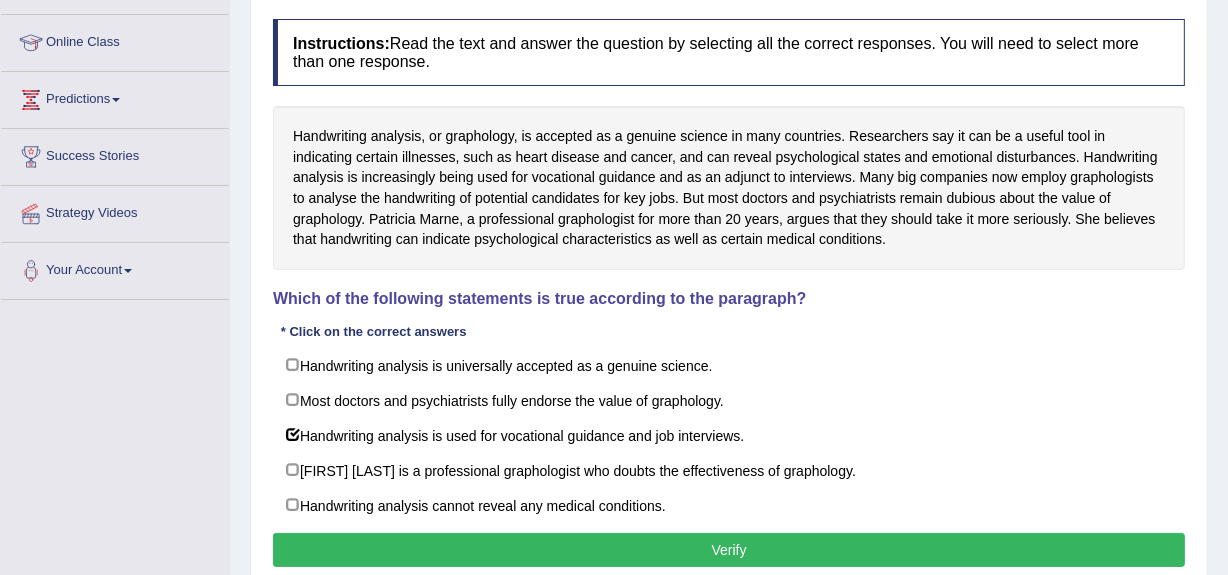click on "Verify" at bounding box center [729, 550] 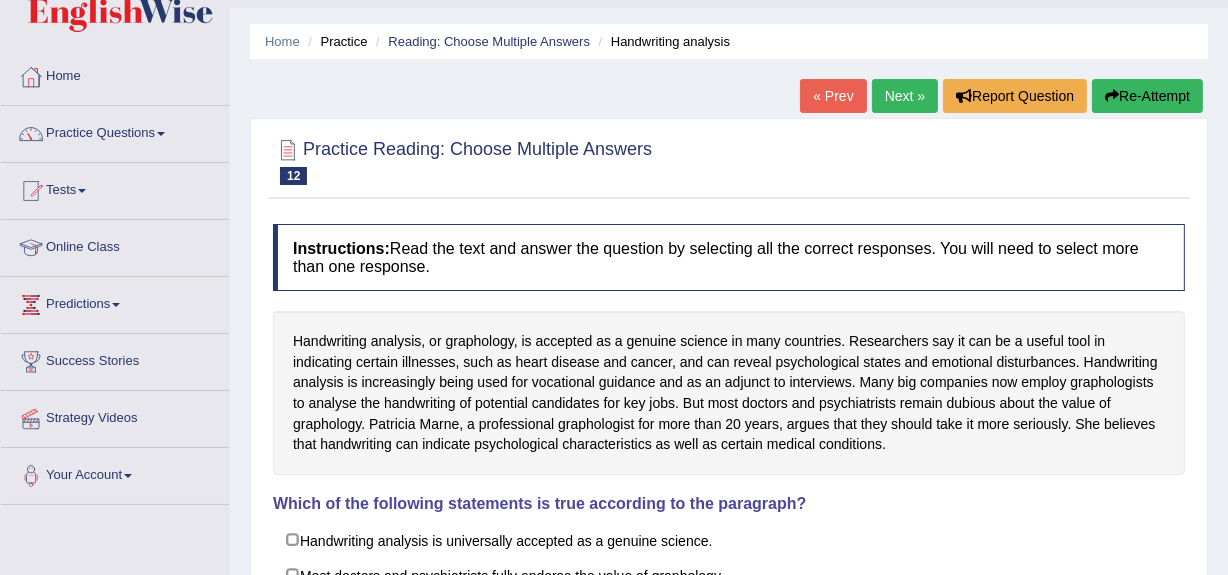 scroll, scrollTop: 0, scrollLeft: 0, axis: both 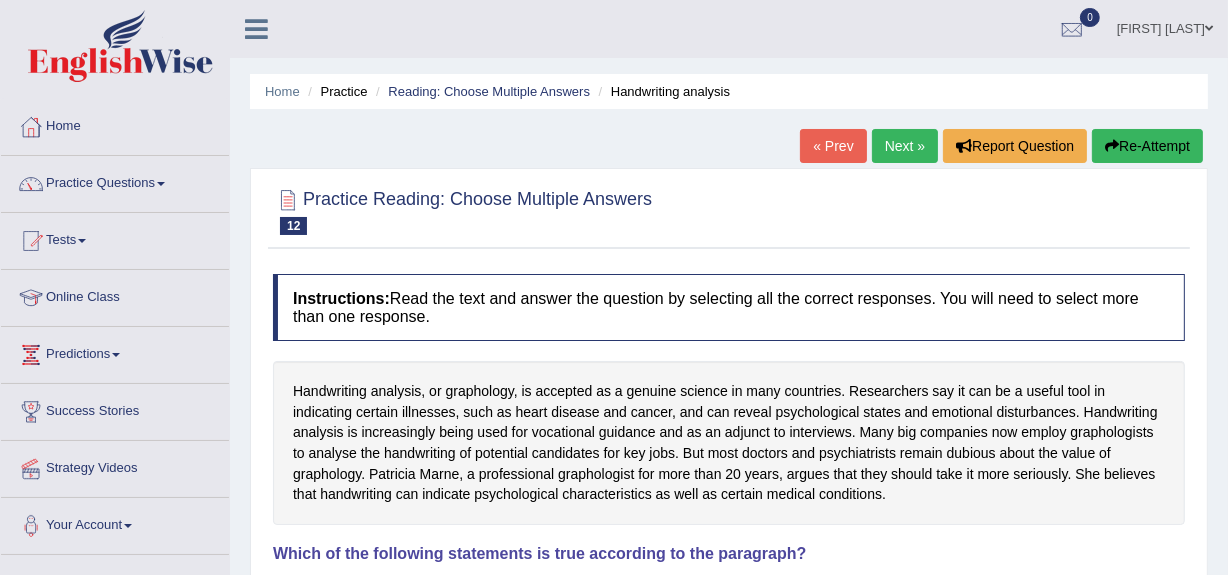 click on "Next »" at bounding box center (905, 146) 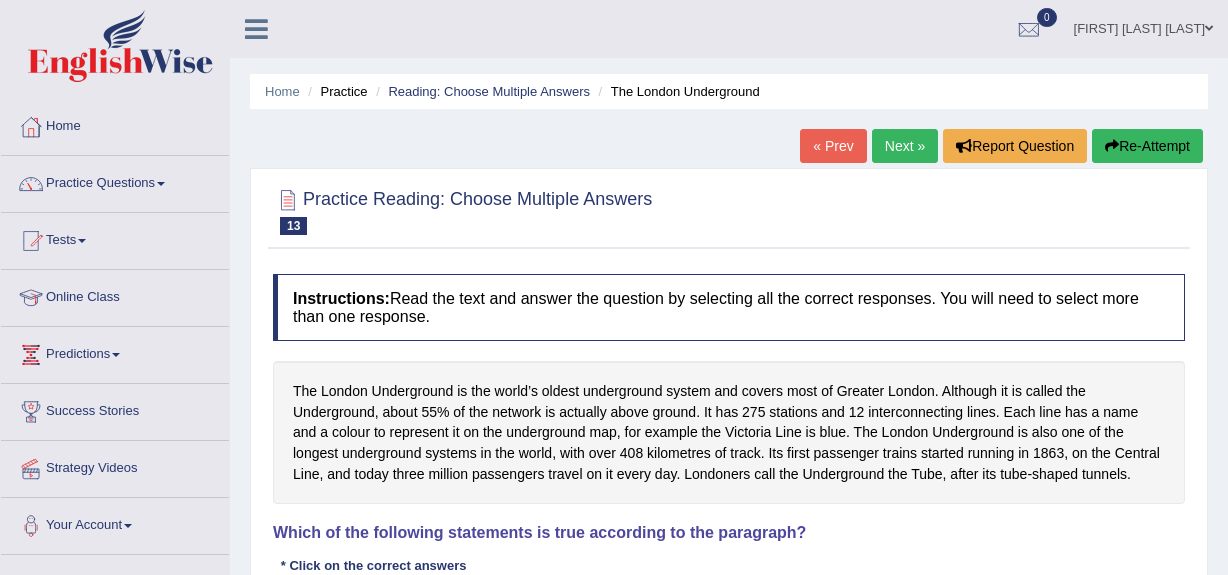 scroll, scrollTop: 144, scrollLeft: 0, axis: vertical 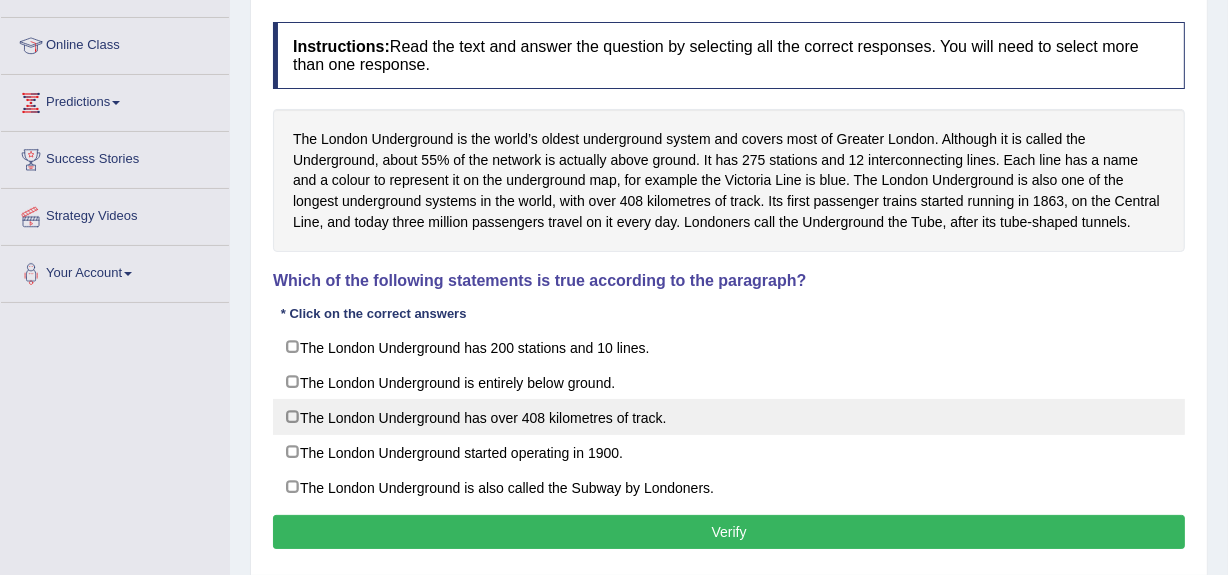 click on "The London Underground has over 408 kilometres of track." at bounding box center (729, 417) 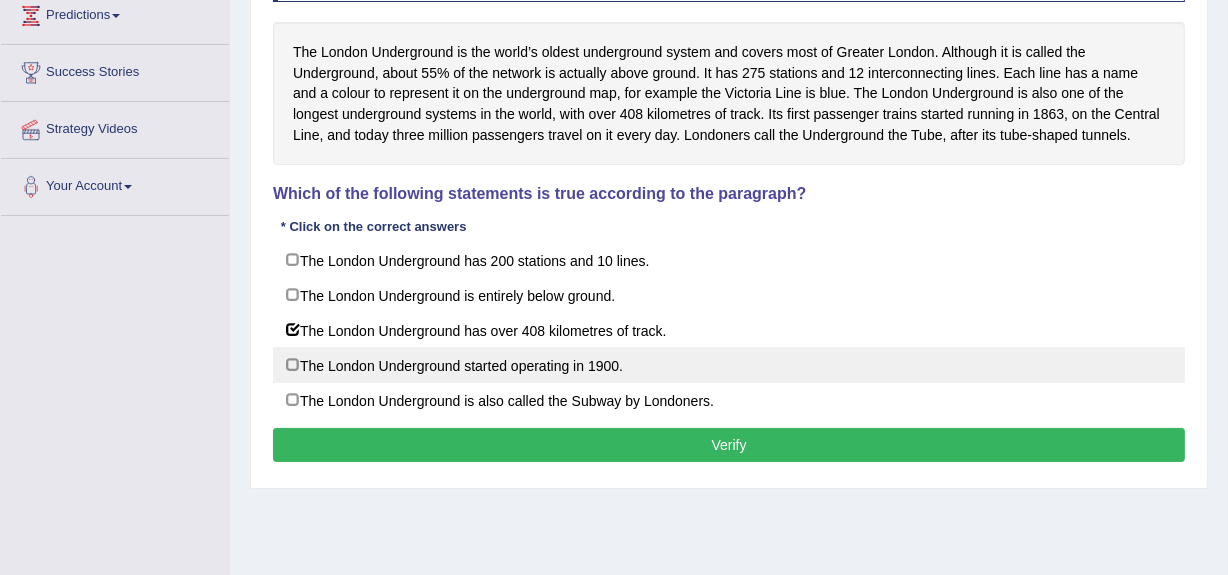 scroll, scrollTop: 340, scrollLeft: 0, axis: vertical 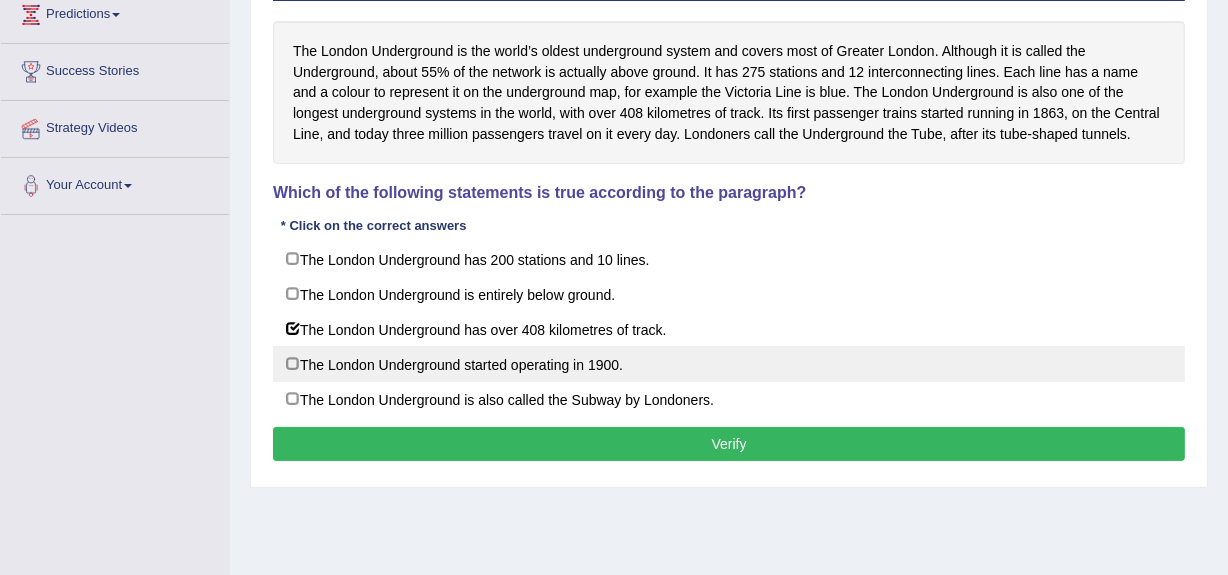 click on "Verify" at bounding box center [729, 444] 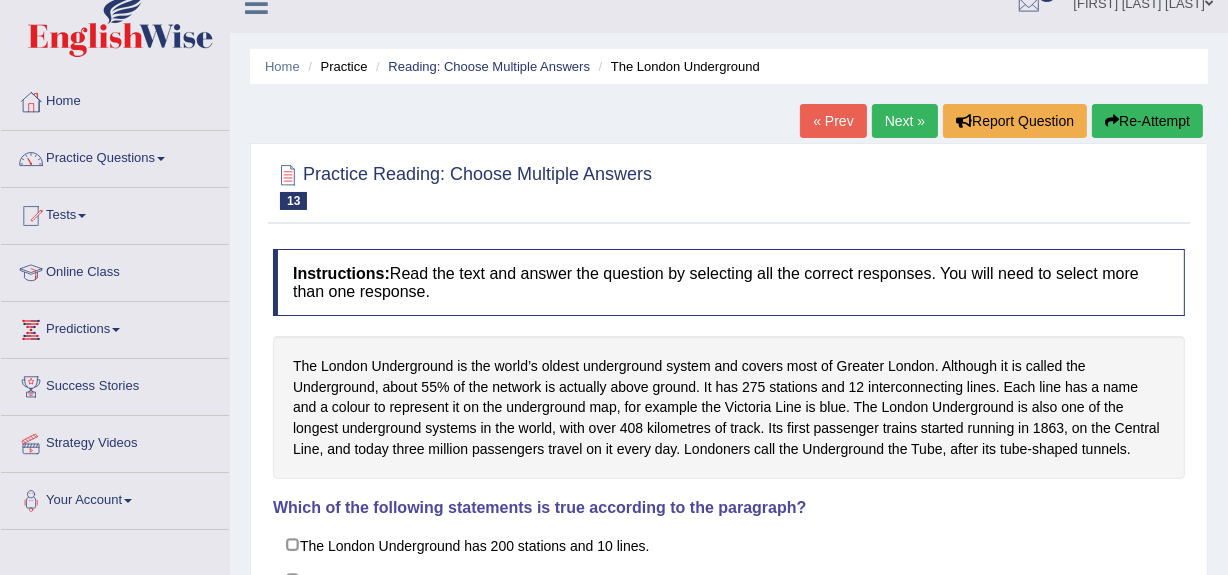 scroll, scrollTop: 0, scrollLeft: 0, axis: both 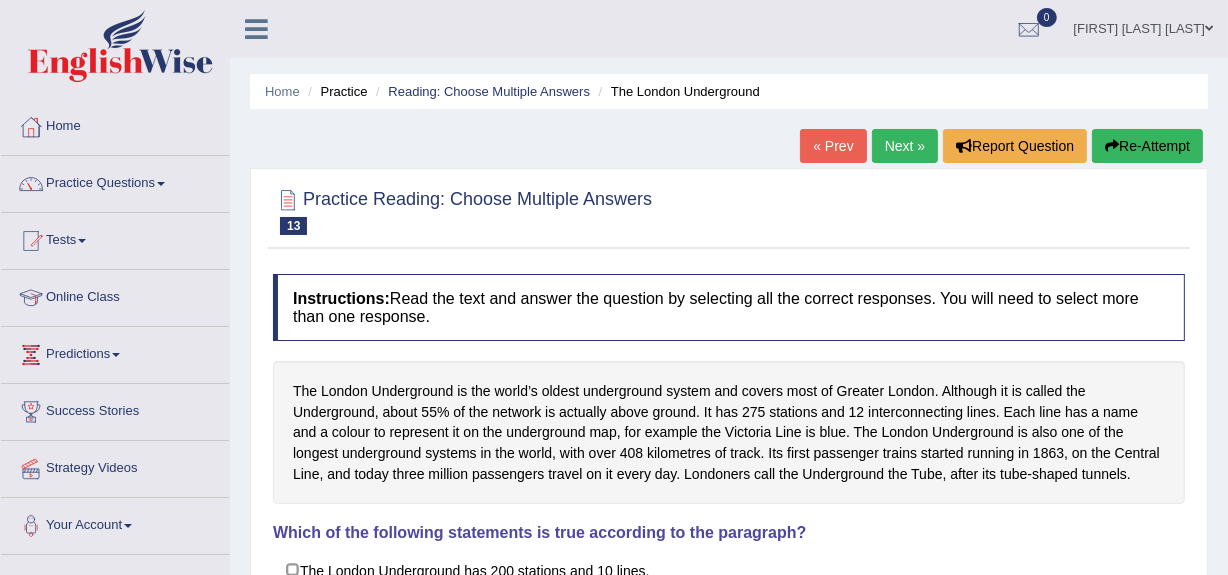 click on "Next »" at bounding box center (905, 146) 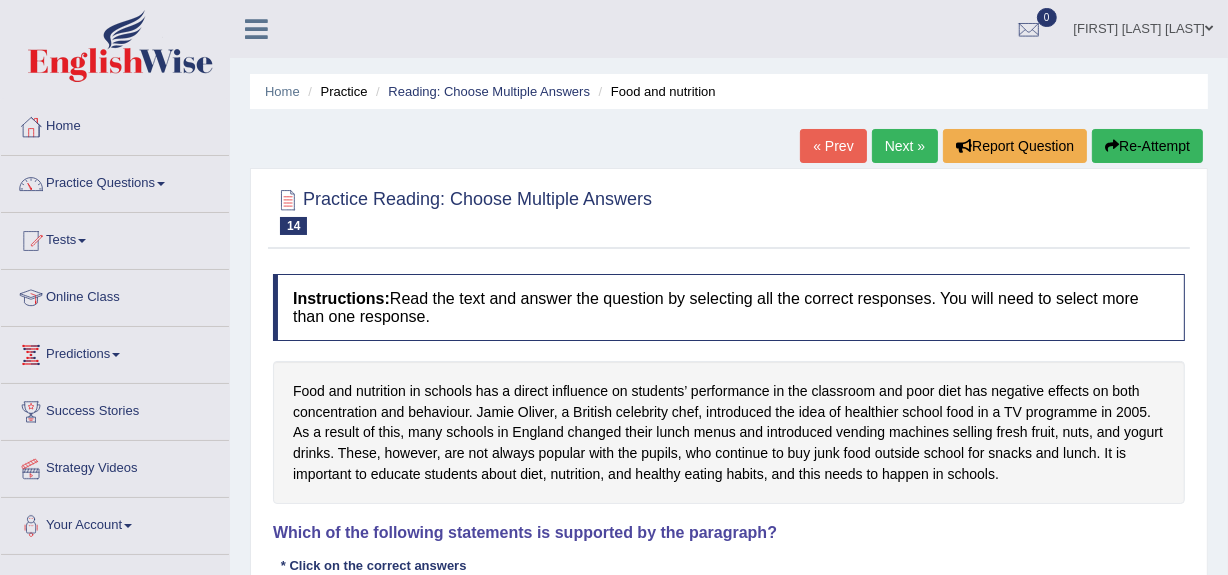 scroll, scrollTop: 192, scrollLeft: 0, axis: vertical 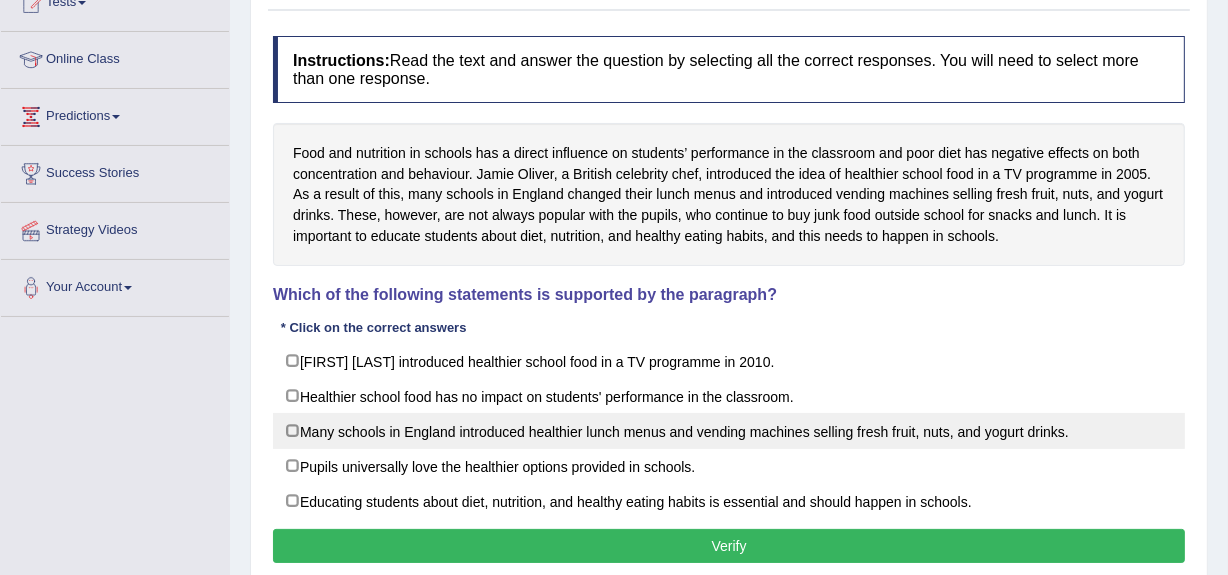 click on "Many schools in England introduced healthier lunch menus and vending machines selling fresh fruit, nuts, and yogurt drinks." at bounding box center [729, 431] 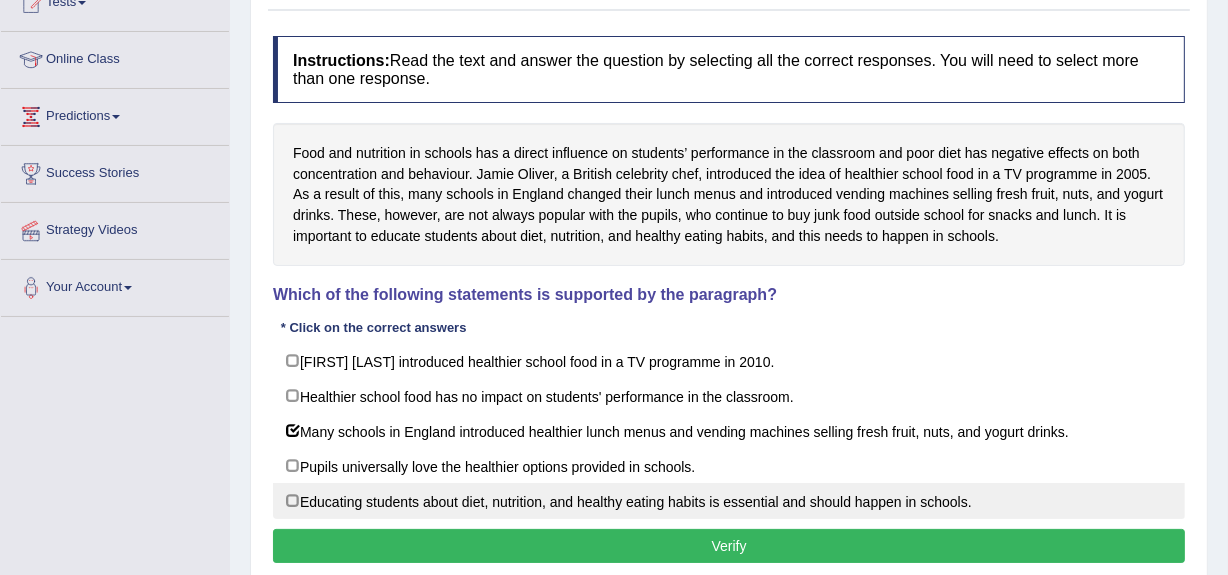 click on "Educating students about diet, nutrition, and healthy eating habits is essential and should happen in schools." at bounding box center [729, 501] 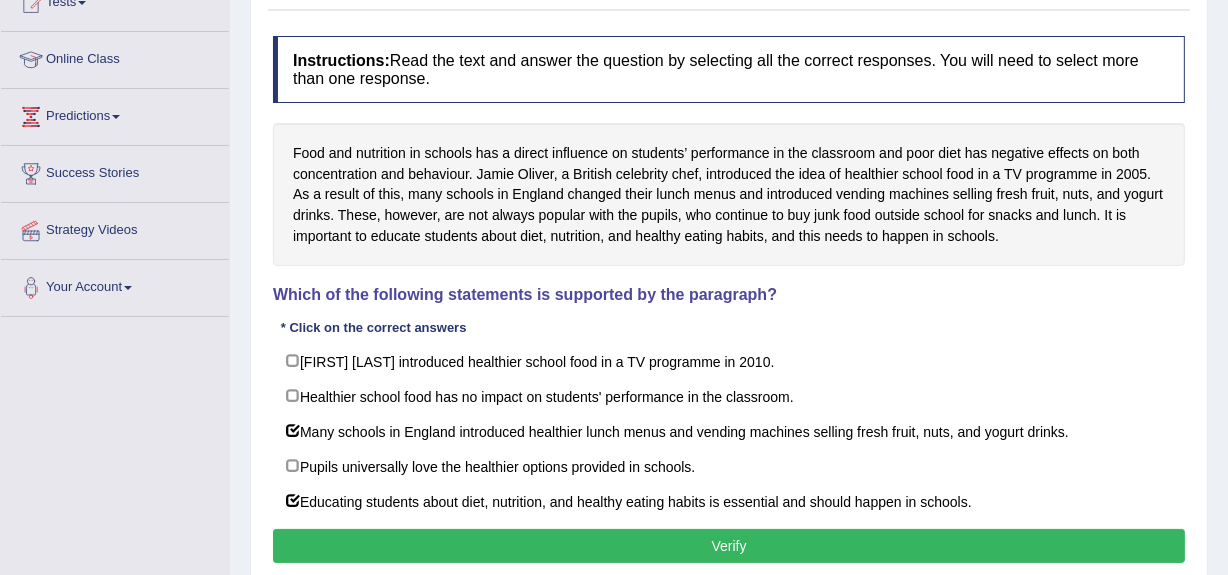 click on "Verify" at bounding box center [729, 546] 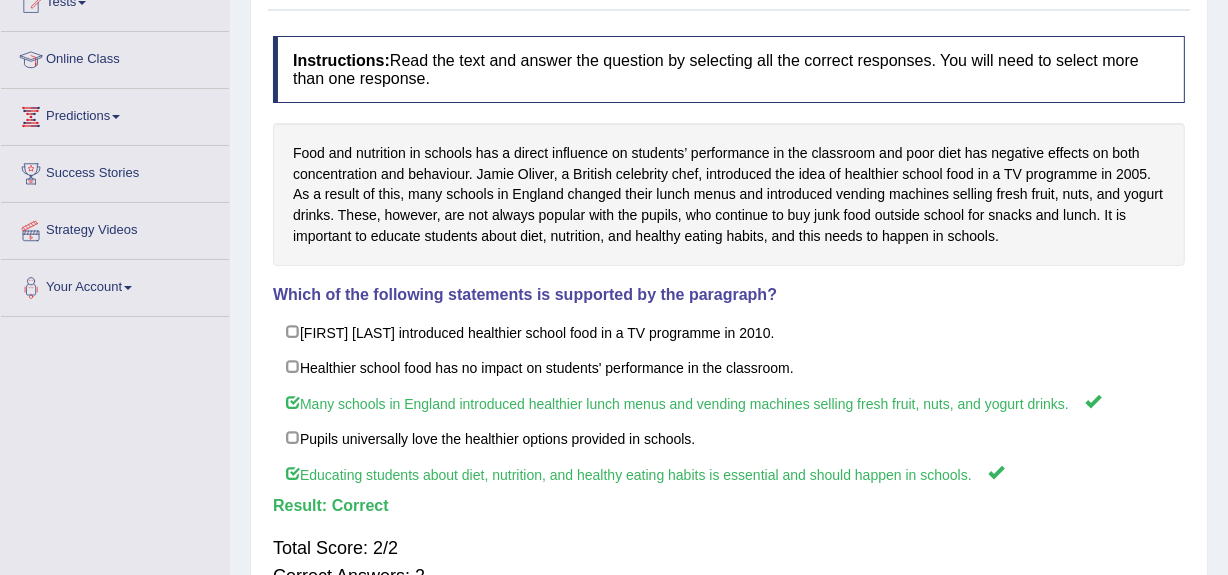scroll, scrollTop: 0, scrollLeft: 0, axis: both 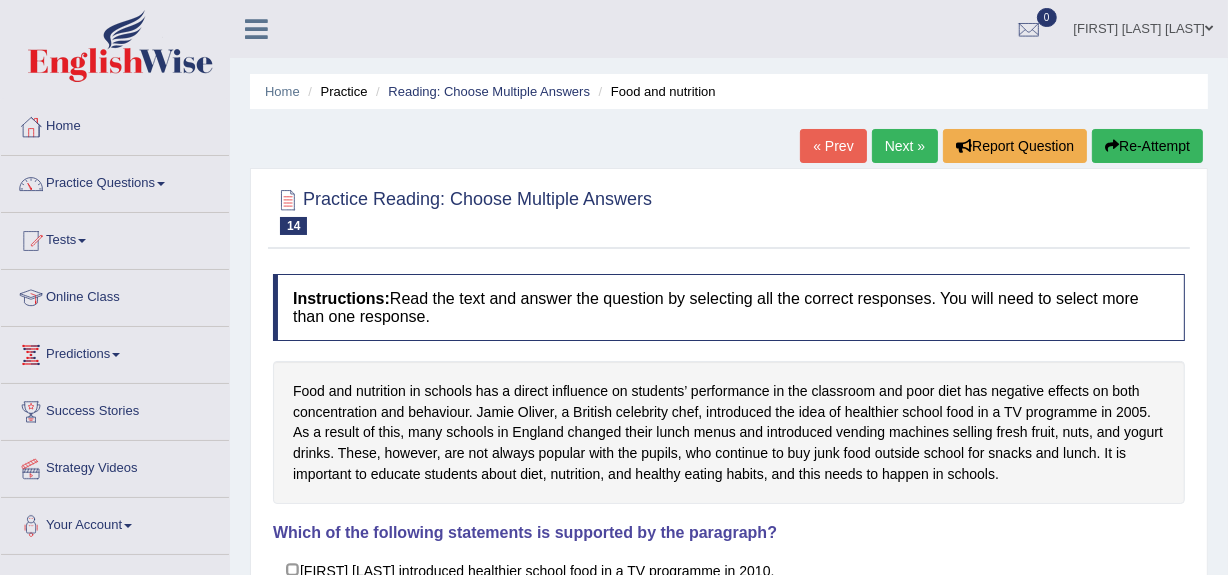 click on "Next »" at bounding box center (905, 146) 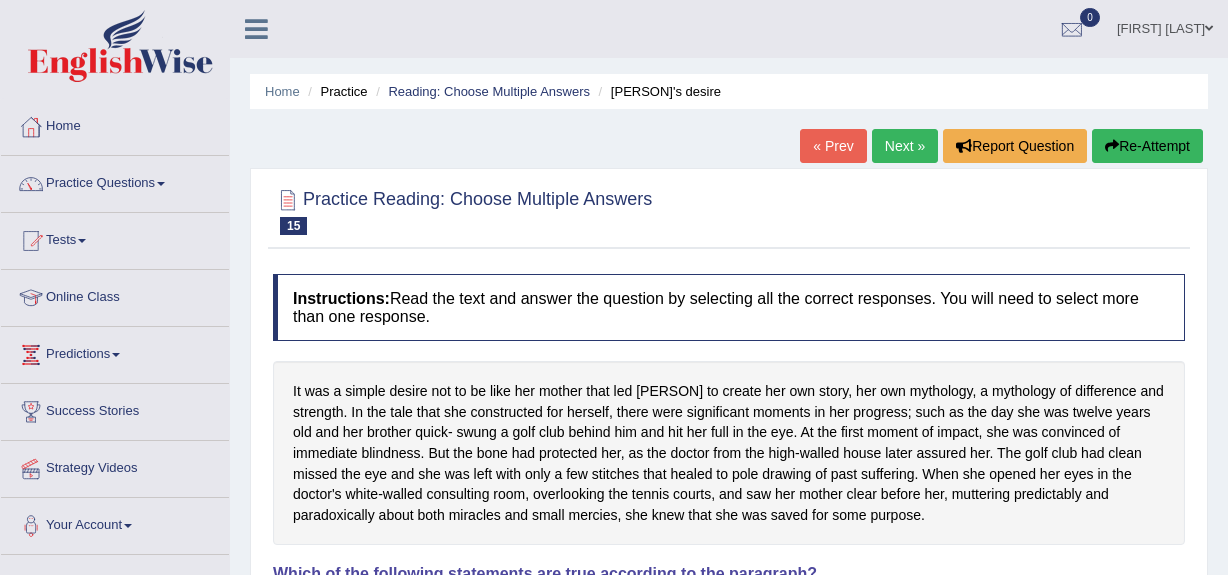scroll, scrollTop: 166, scrollLeft: 0, axis: vertical 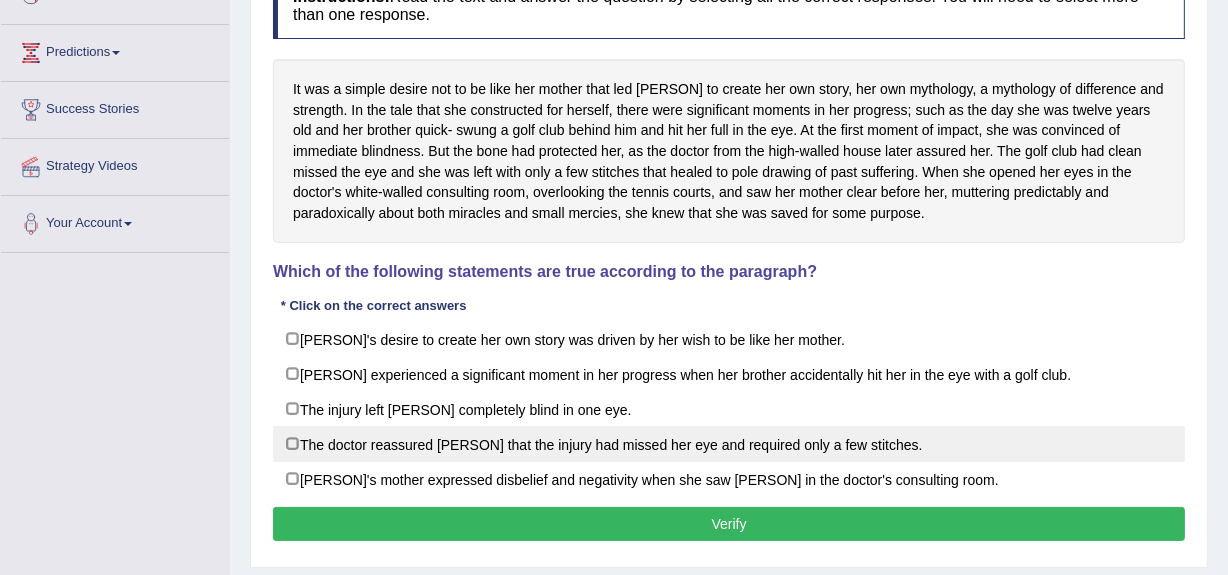 click on "The doctor reassured [PERSON] that the injury had missed her eye and required only a few stitches." at bounding box center [729, 444] 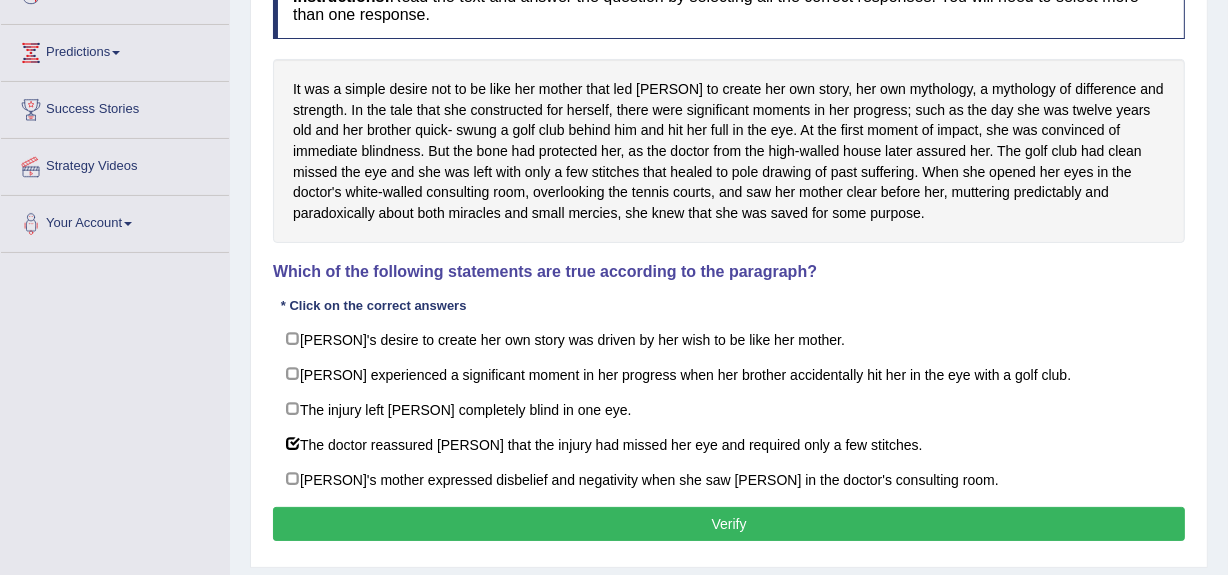 click on "Verify" at bounding box center [729, 524] 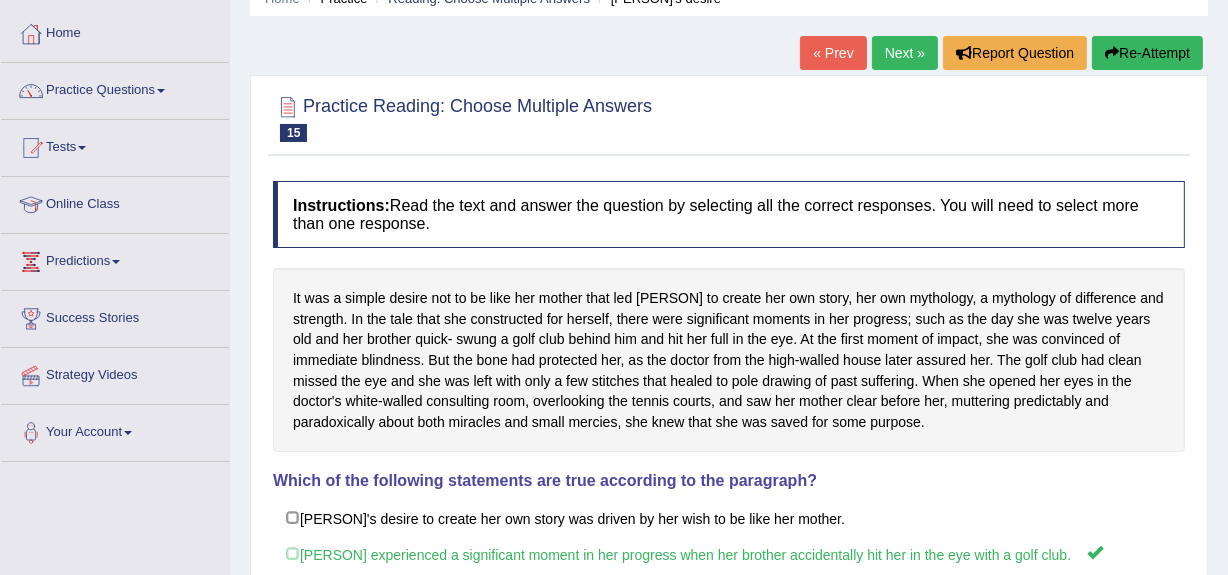 scroll, scrollTop: 0, scrollLeft: 0, axis: both 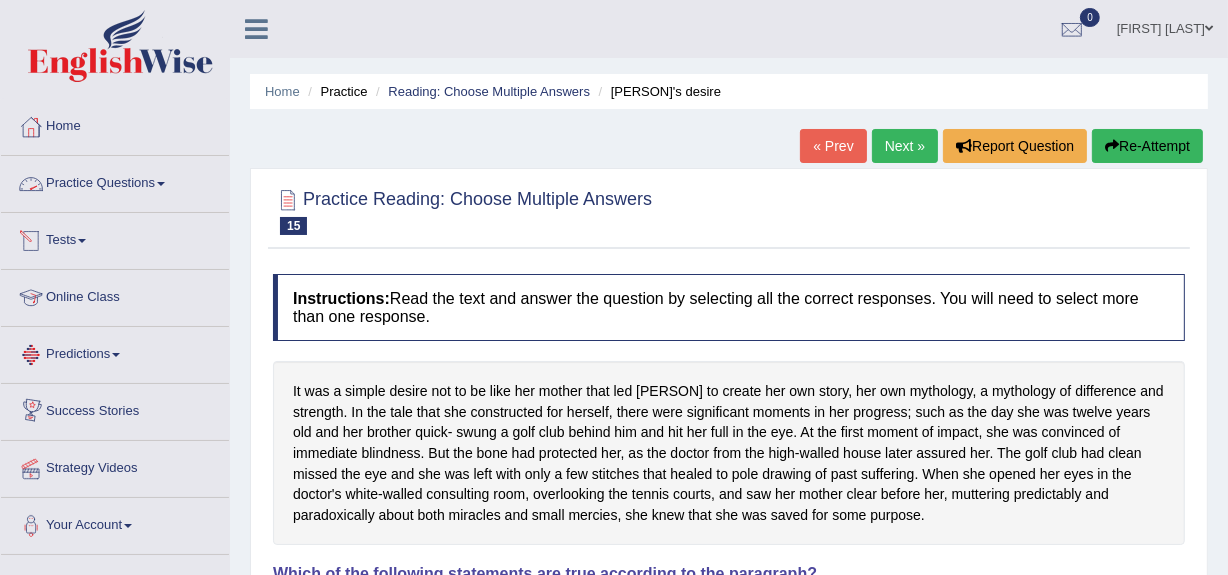click on "Practice Questions" at bounding box center (115, 181) 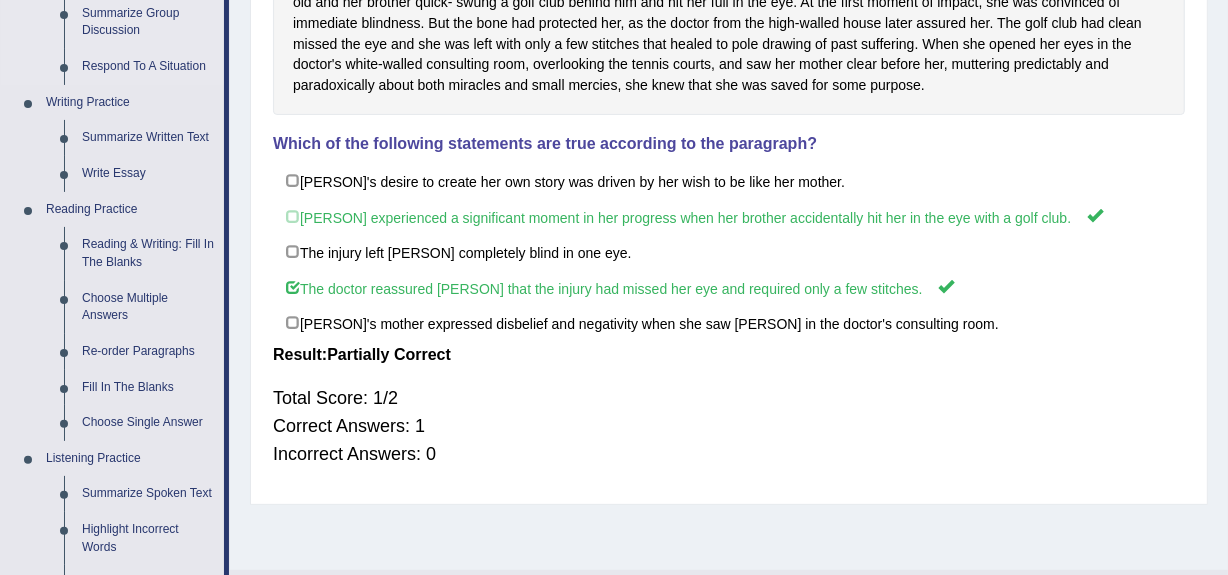 scroll, scrollTop: 430, scrollLeft: 0, axis: vertical 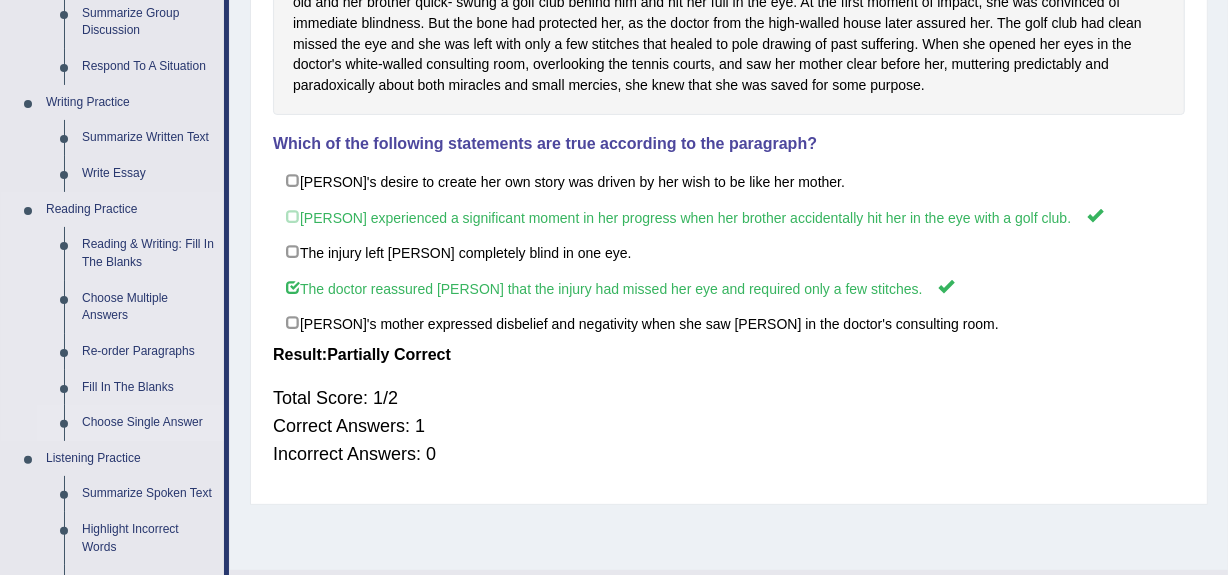 click on "Choose Single Answer" at bounding box center [148, 423] 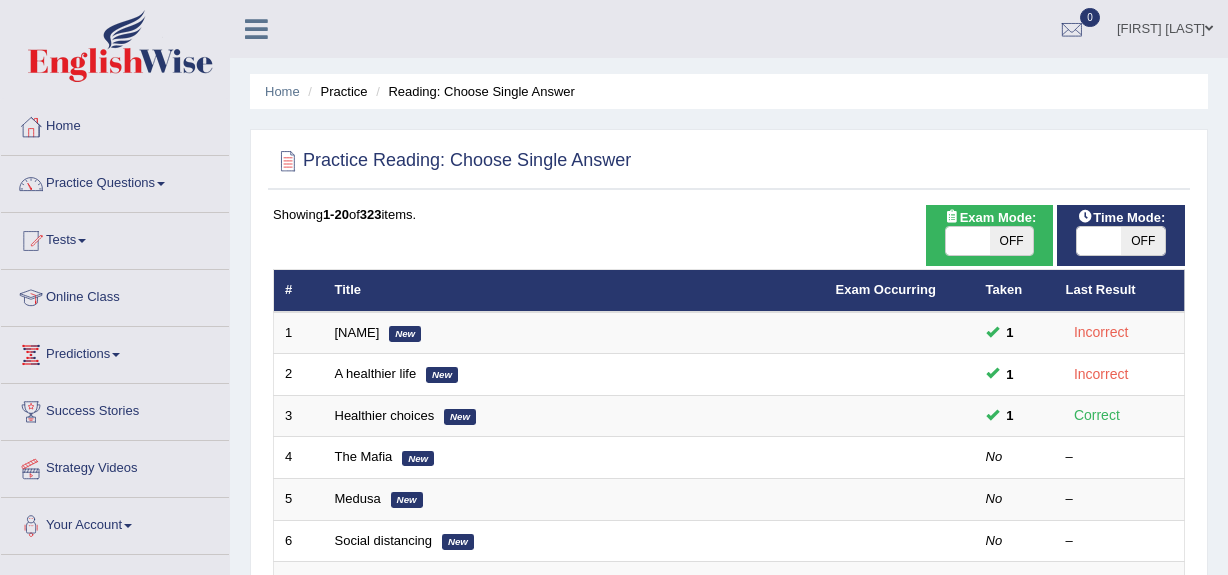 scroll, scrollTop: 0, scrollLeft: 0, axis: both 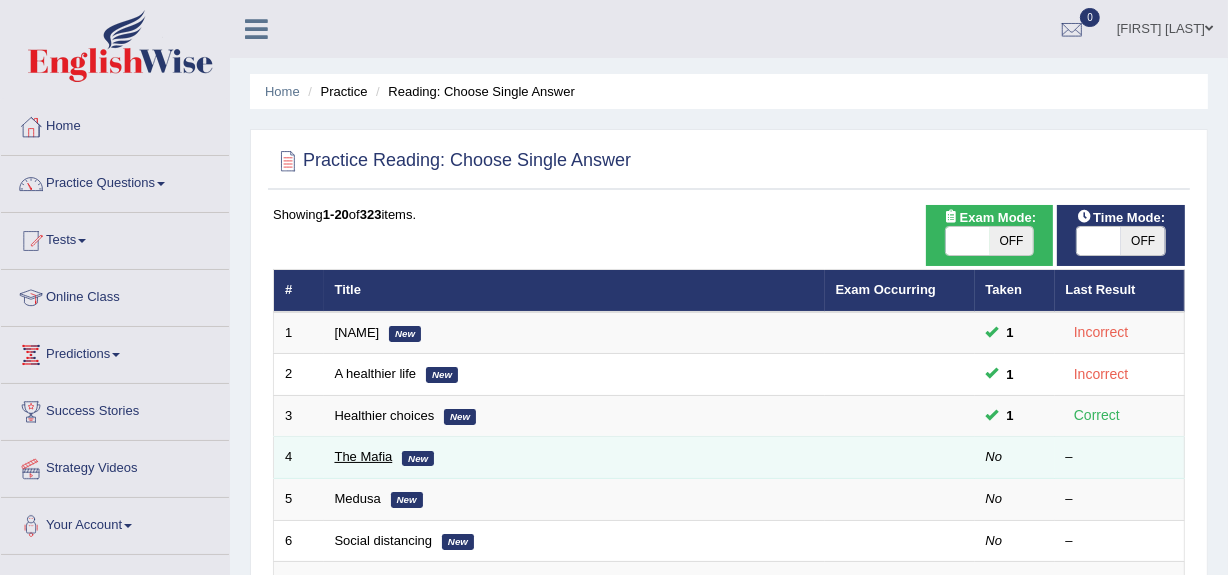 click on "The Mafia" at bounding box center [364, 456] 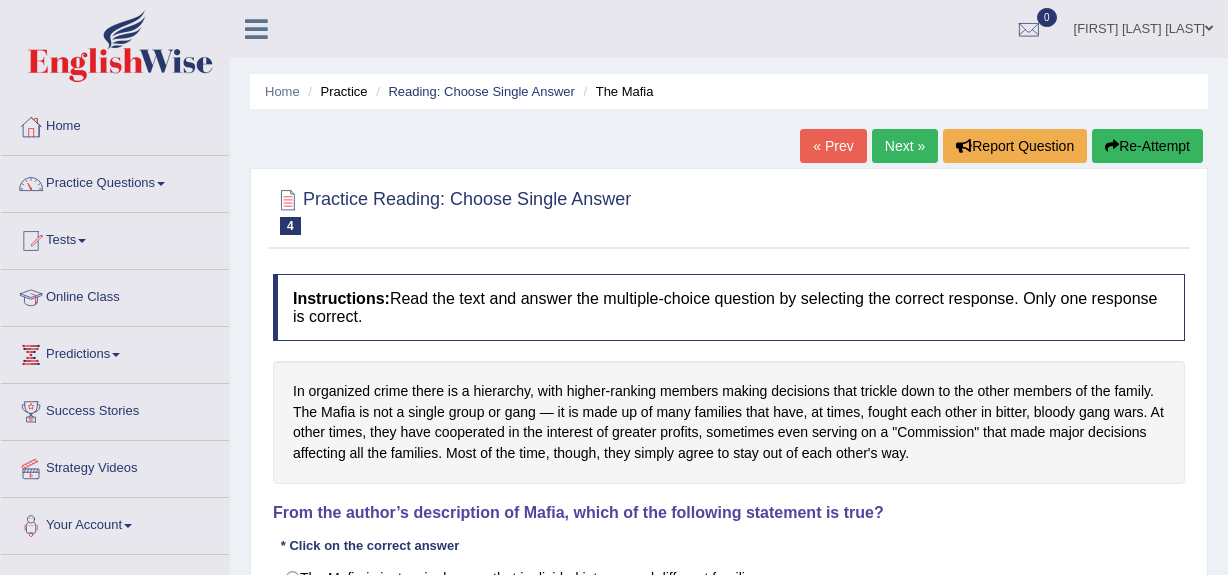 scroll, scrollTop: 283, scrollLeft: 0, axis: vertical 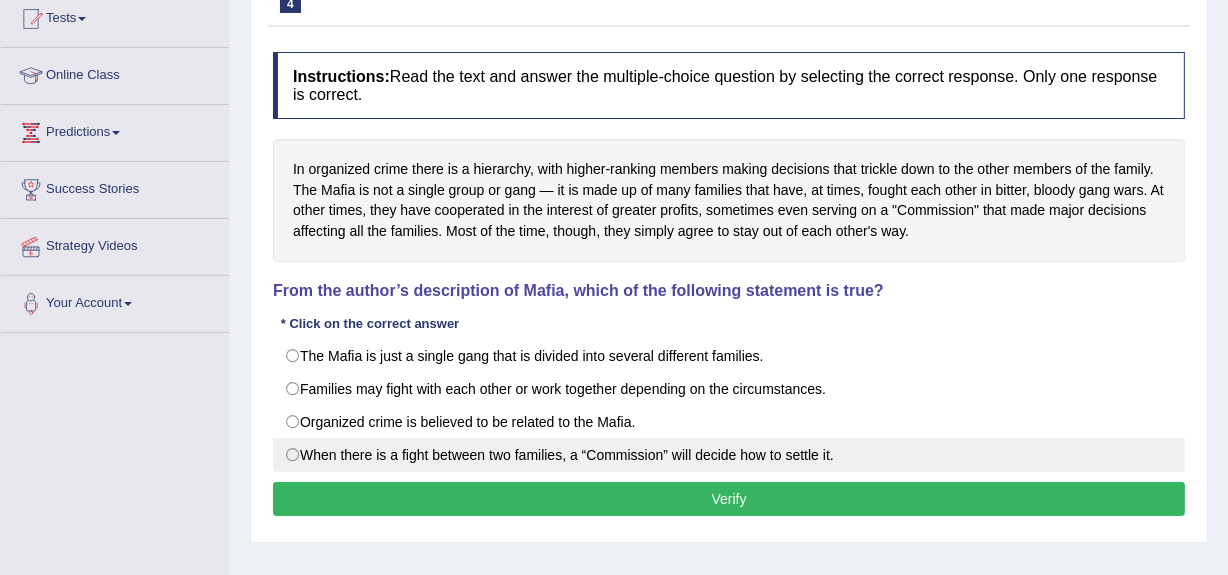 click on "When there is a fight between two families, a “Commission” will decide how to settle it." at bounding box center (729, 455) 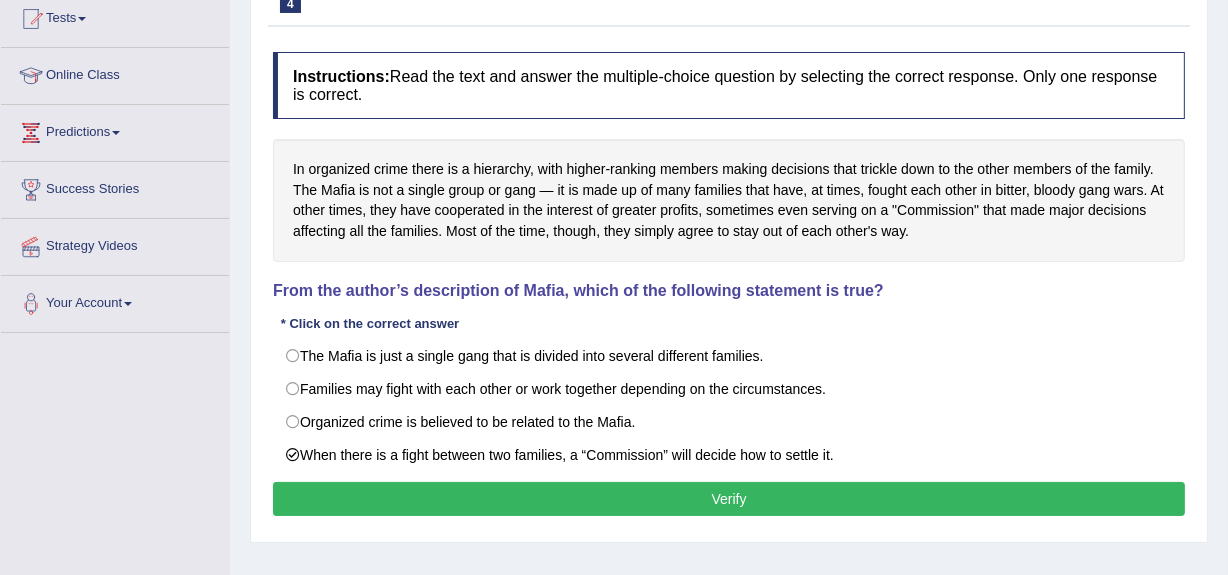 click on "Verify" at bounding box center (729, 499) 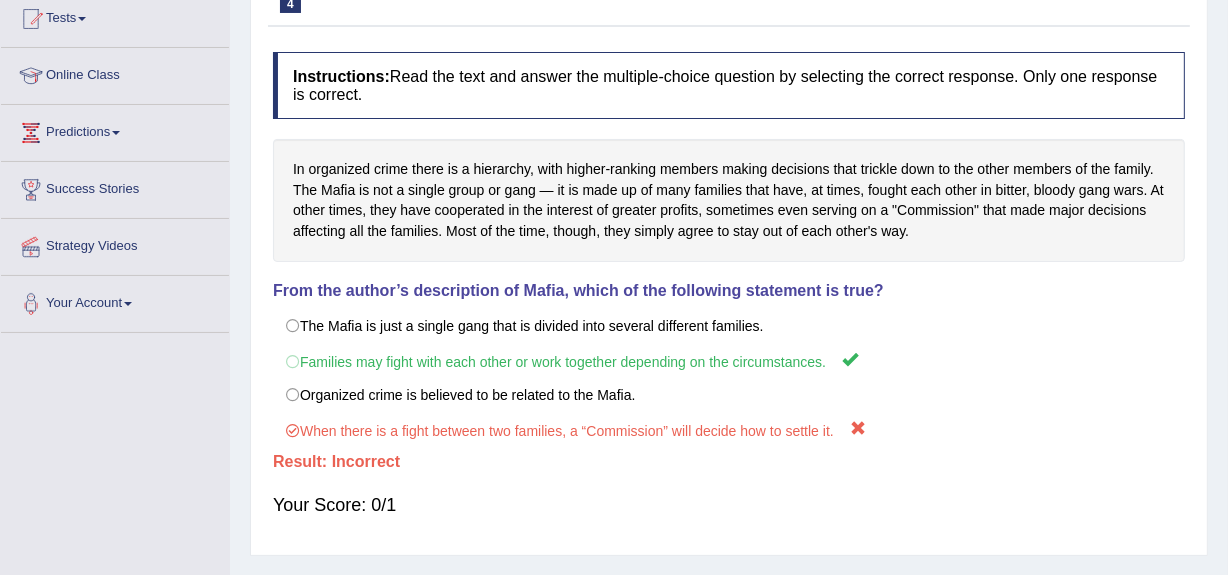 scroll, scrollTop: 0, scrollLeft: 0, axis: both 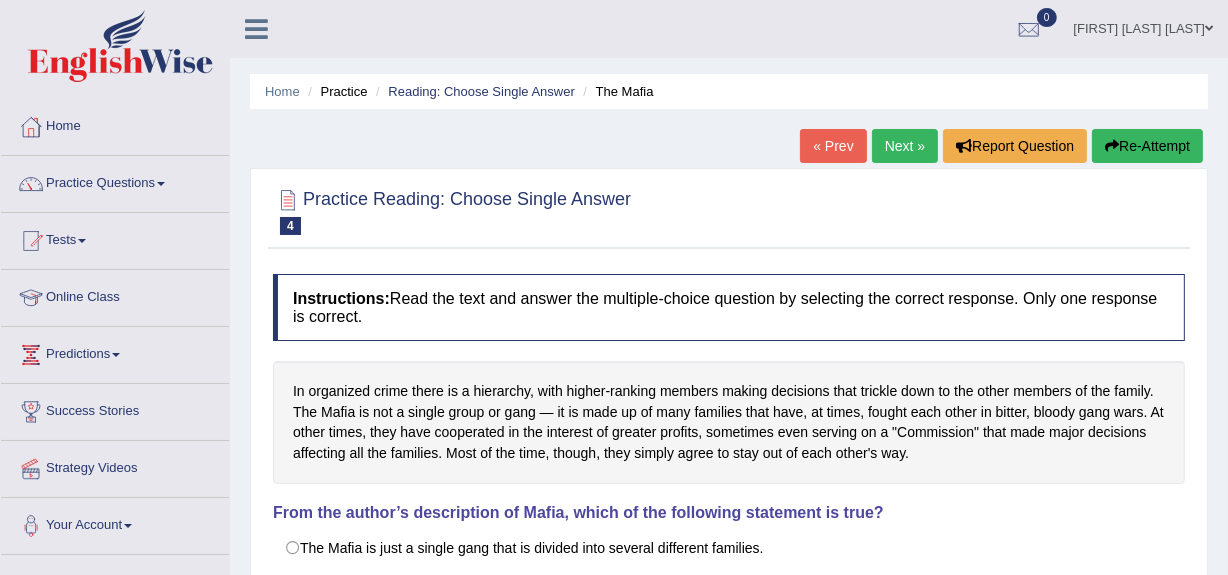 click on "Next »" at bounding box center (905, 146) 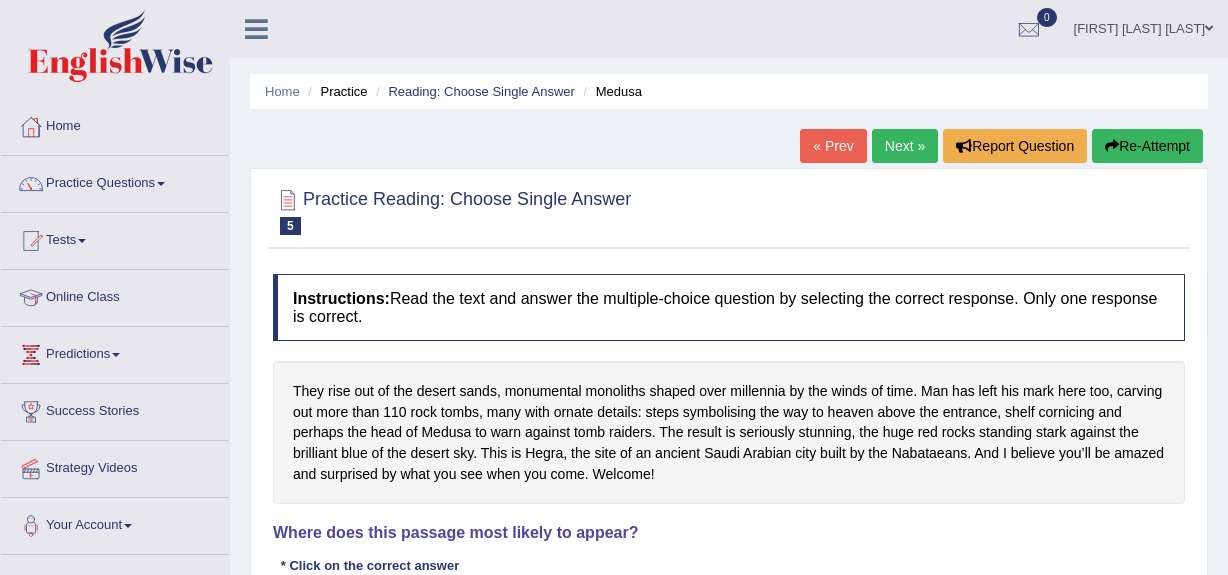 scroll, scrollTop: 268, scrollLeft: 0, axis: vertical 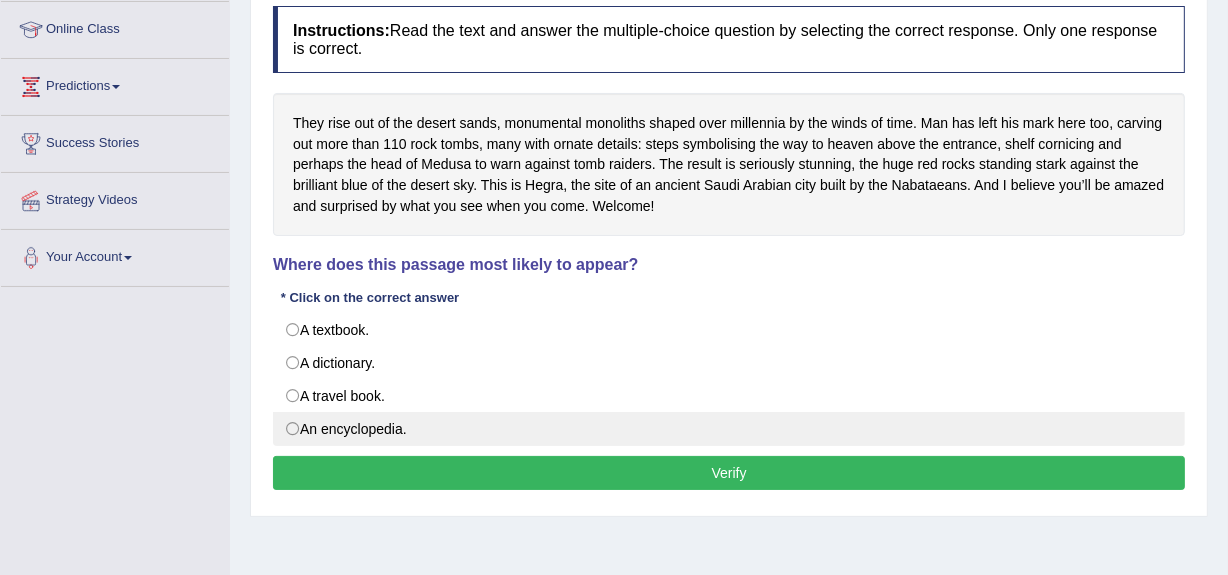 click on "An encyclopedia." at bounding box center (729, 429) 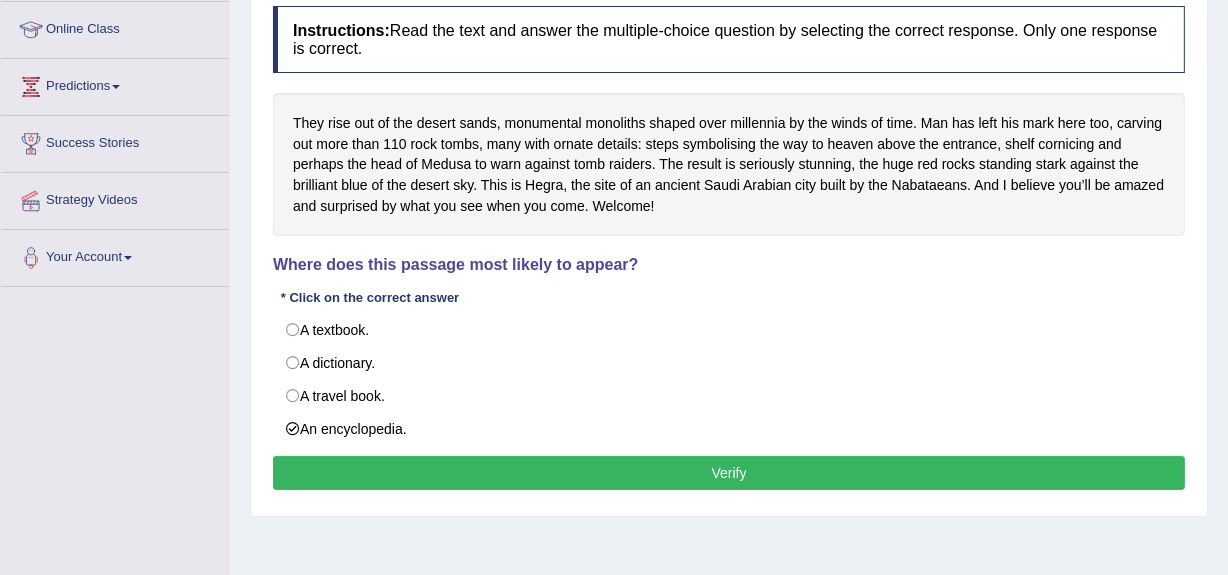 click on "Verify" at bounding box center [729, 473] 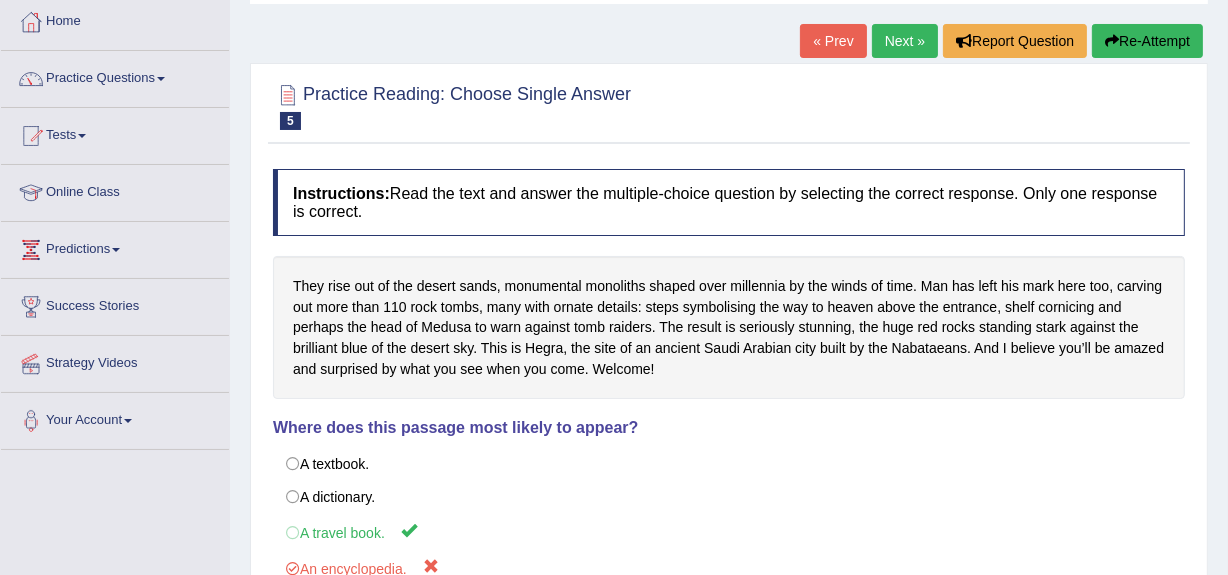 scroll, scrollTop: 99, scrollLeft: 0, axis: vertical 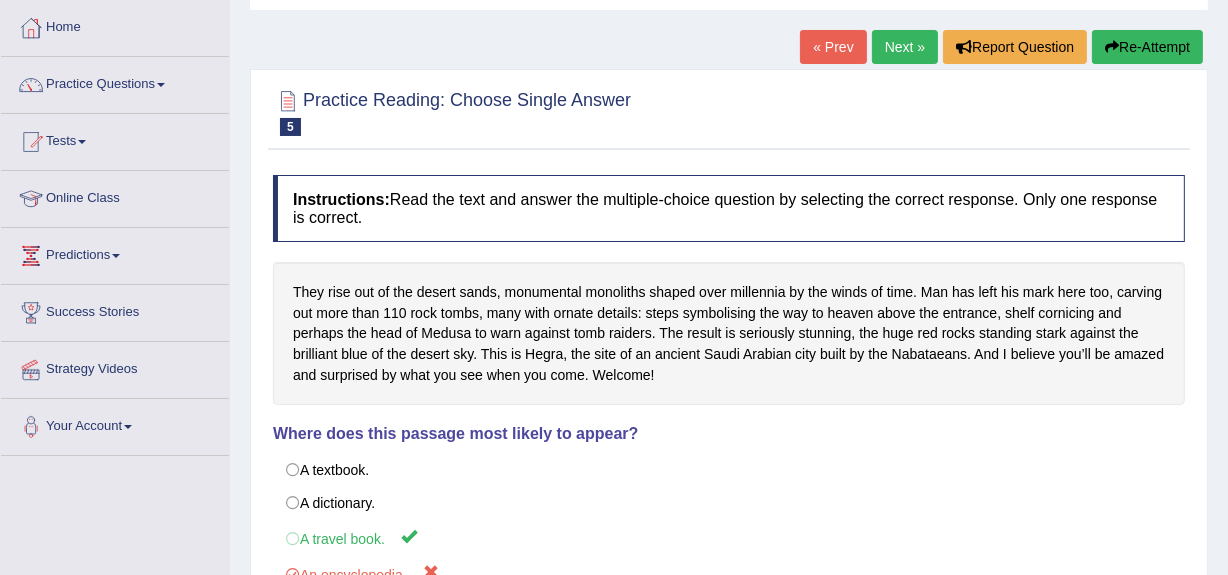 click on "Next »" at bounding box center (905, 47) 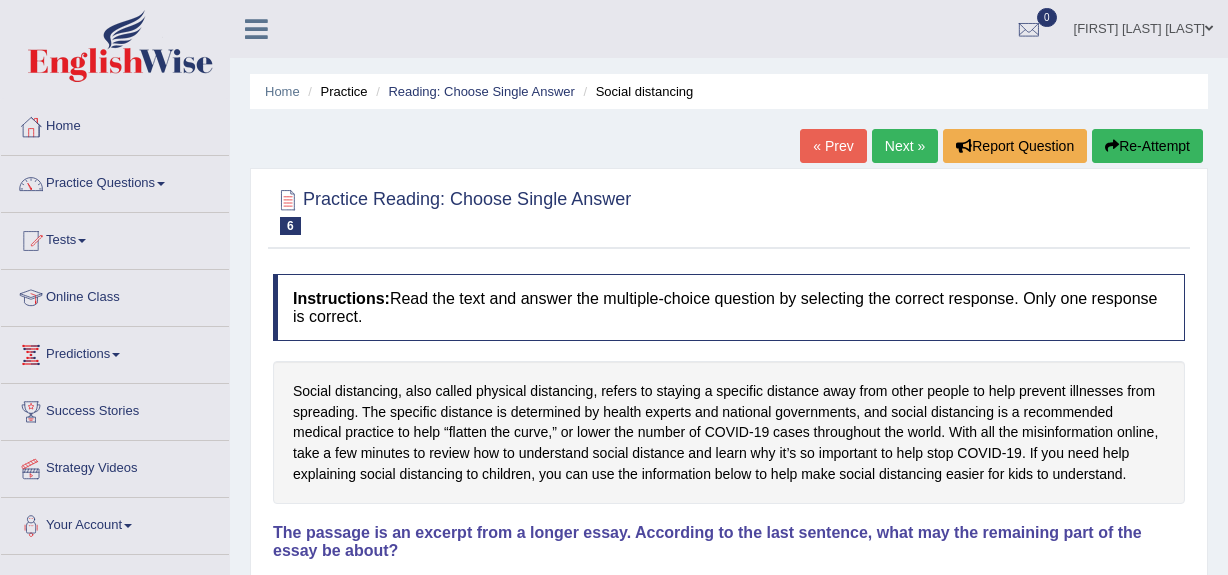 scroll, scrollTop: 238, scrollLeft: 0, axis: vertical 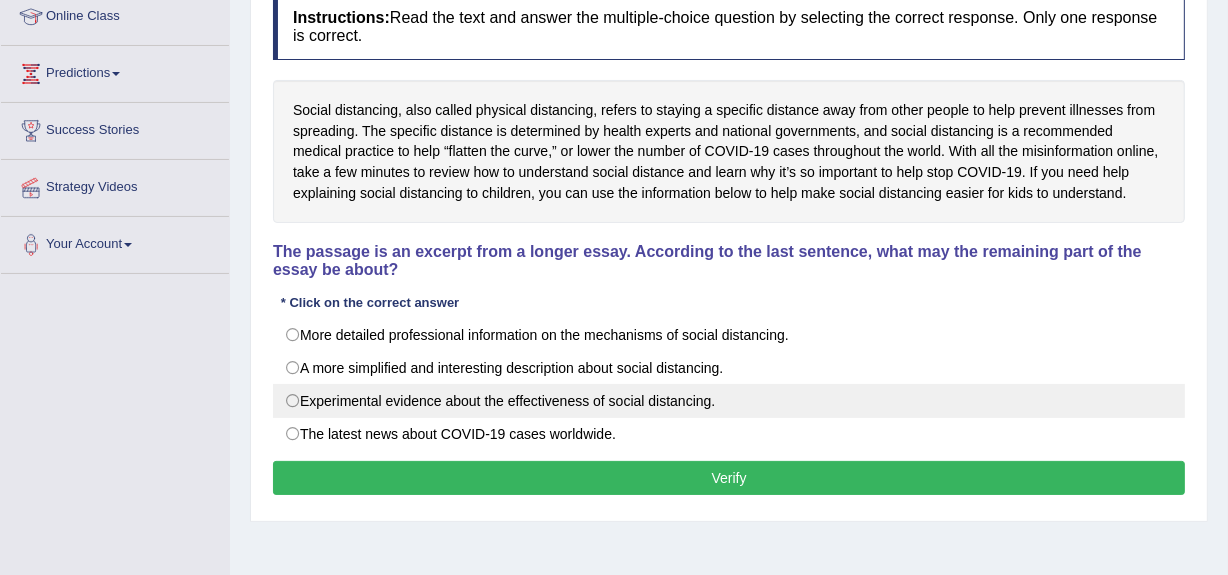 click on "Experimental evidence about the effectiveness of social distancing." at bounding box center (729, 401) 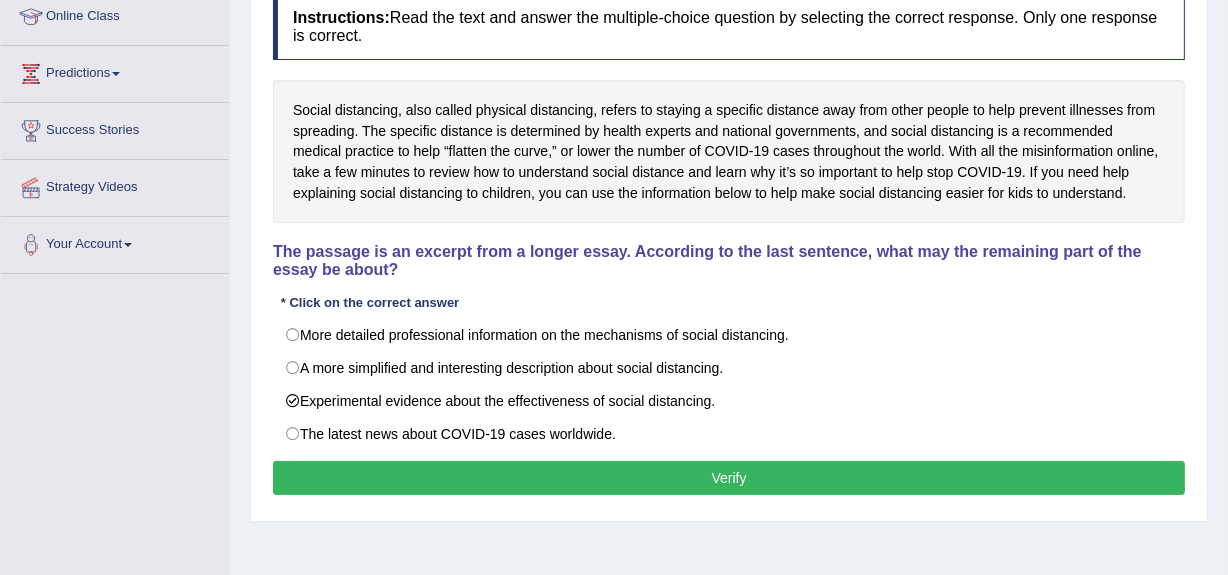 click on "Verify" at bounding box center [729, 478] 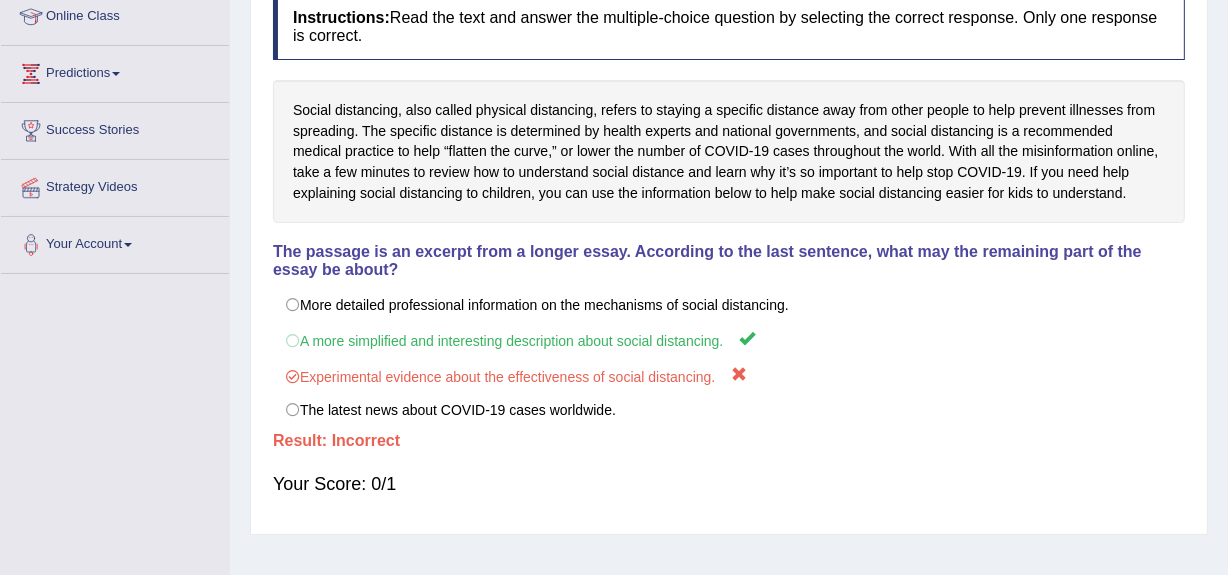 scroll, scrollTop: 0, scrollLeft: 0, axis: both 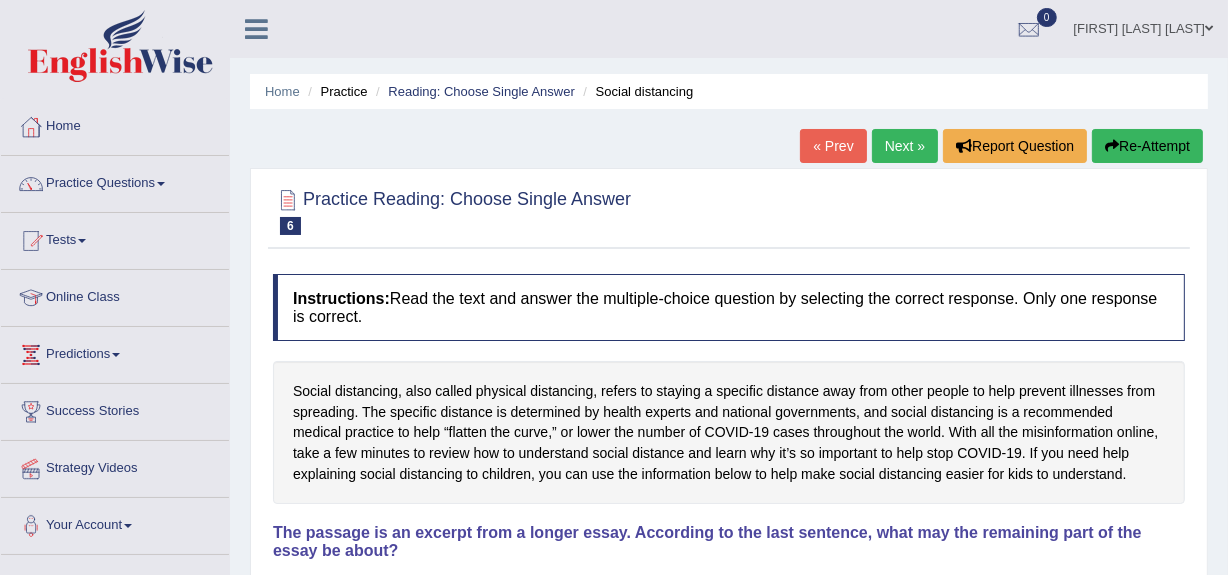 click on "Next »" at bounding box center [905, 146] 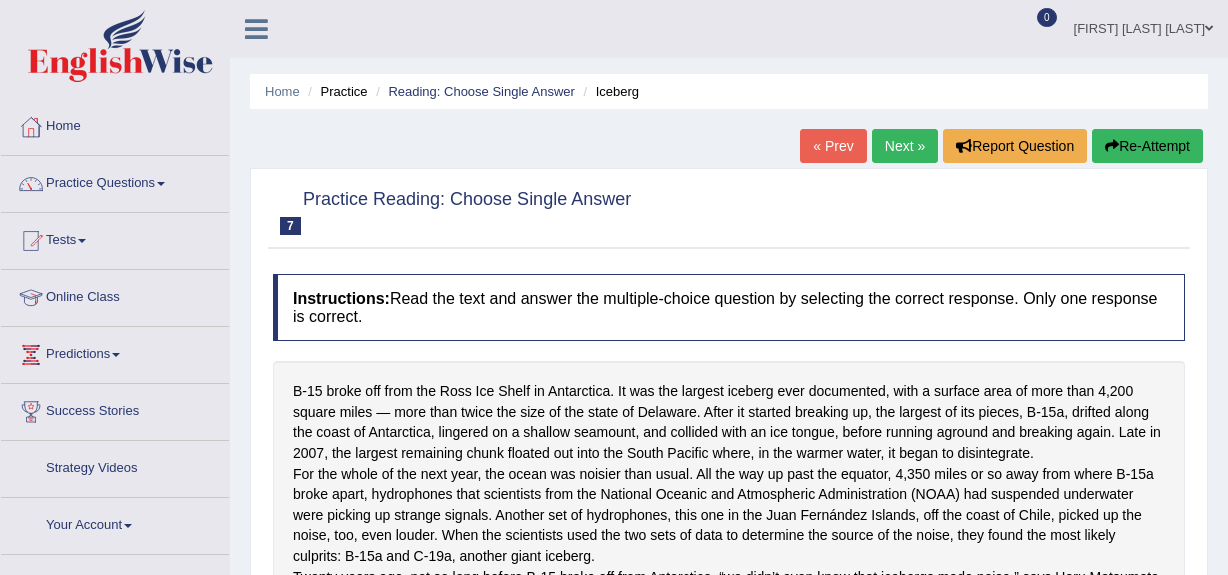 scroll, scrollTop: 298, scrollLeft: 0, axis: vertical 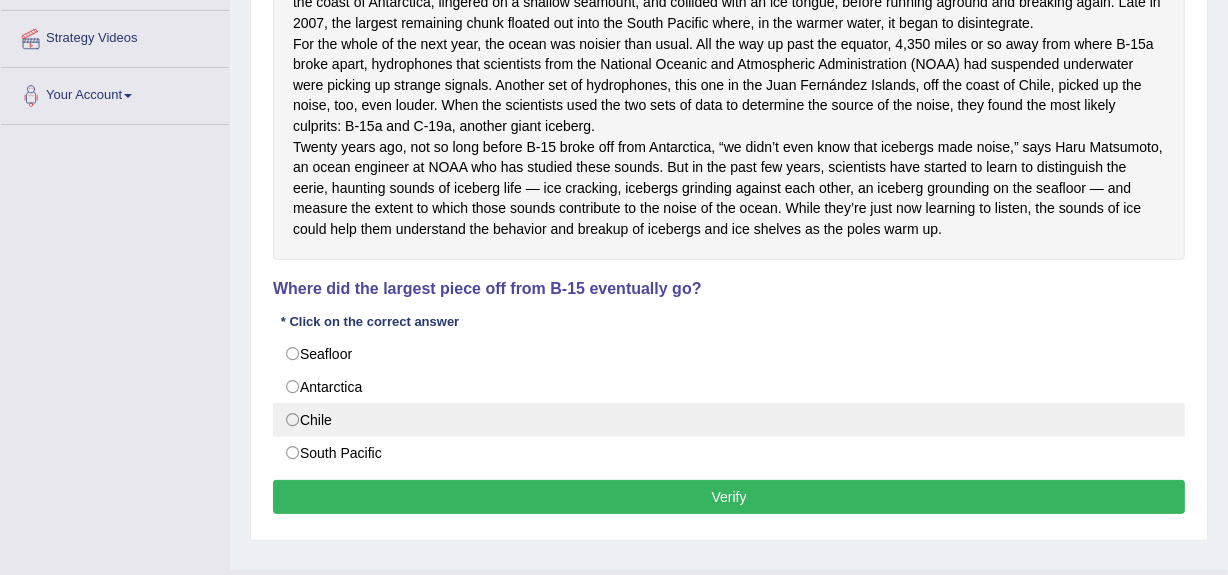 click on "Chile" at bounding box center (729, 420) 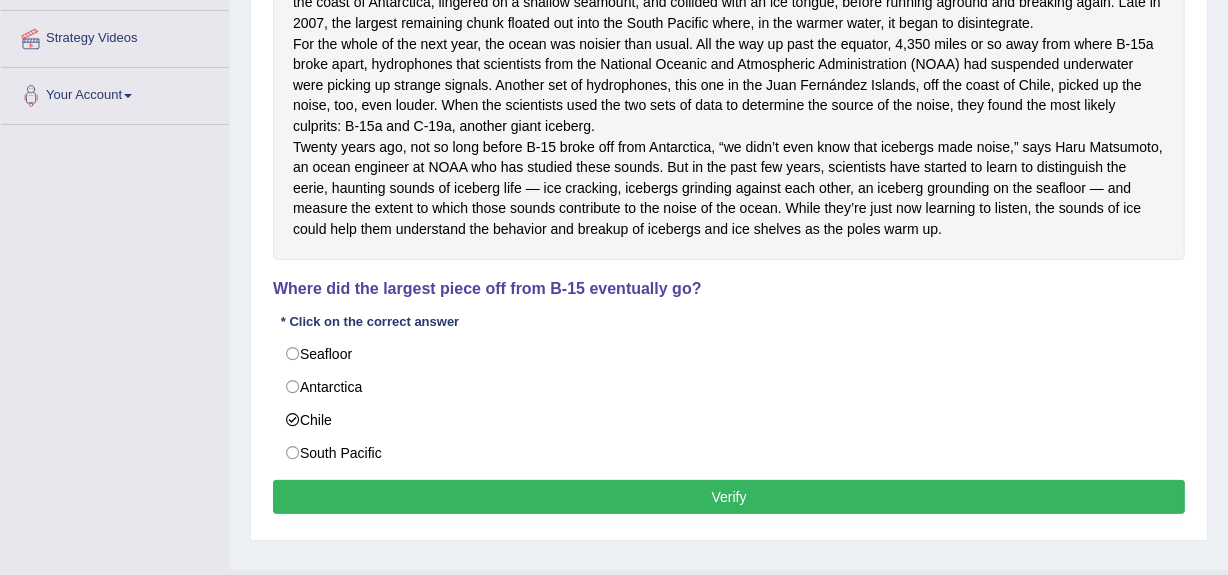 click on "Verify" at bounding box center [729, 497] 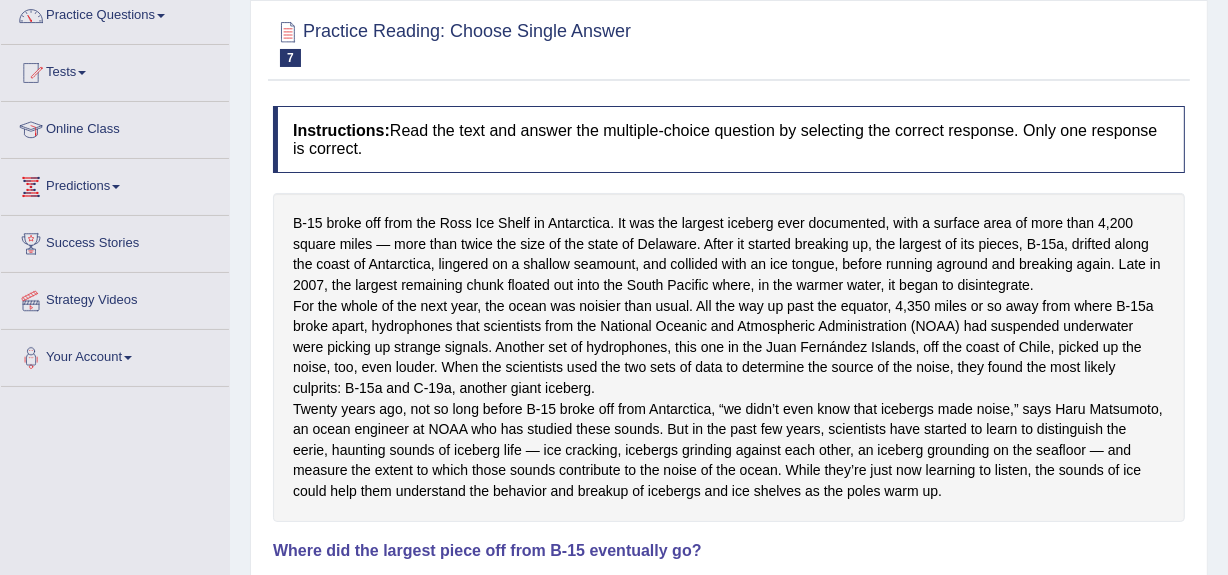 scroll, scrollTop: 0, scrollLeft: 0, axis: both 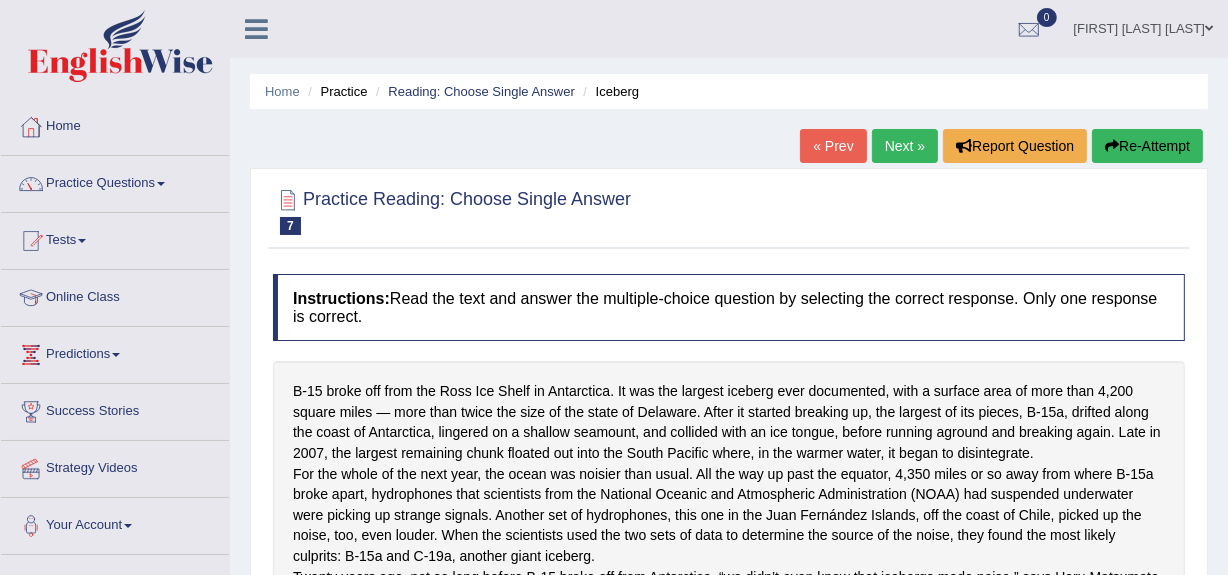 click on "Next »" at bounding box center (905, 146) 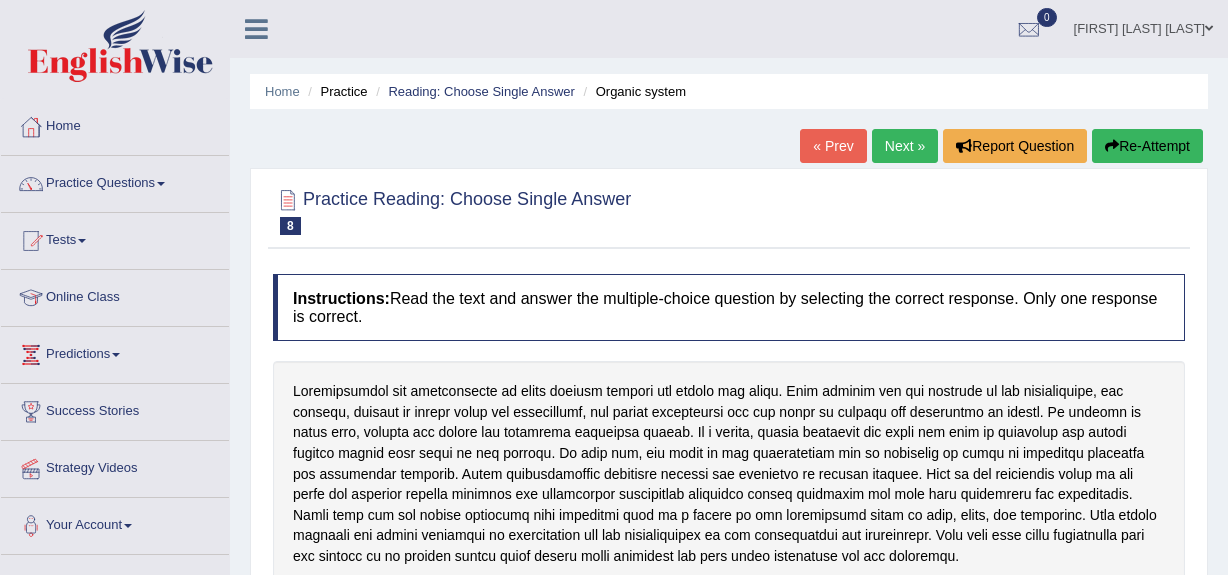 scroll, scrollTop: 303, scrollLeft: 0, axis: vertical 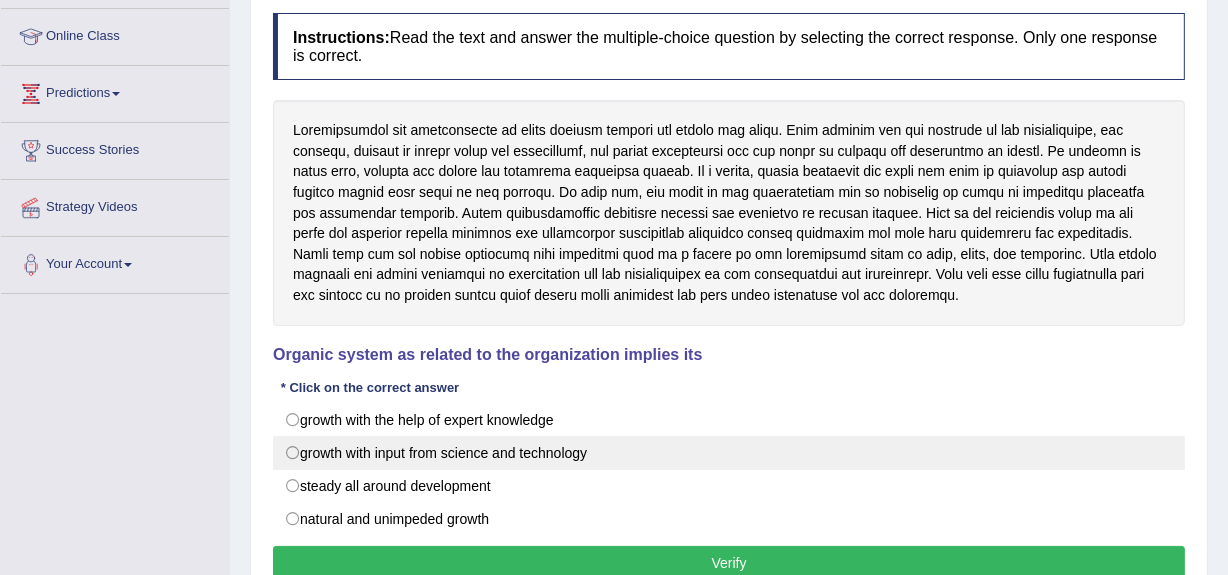 click on "growth with input from science and technology" at bounding box center [729, 453] 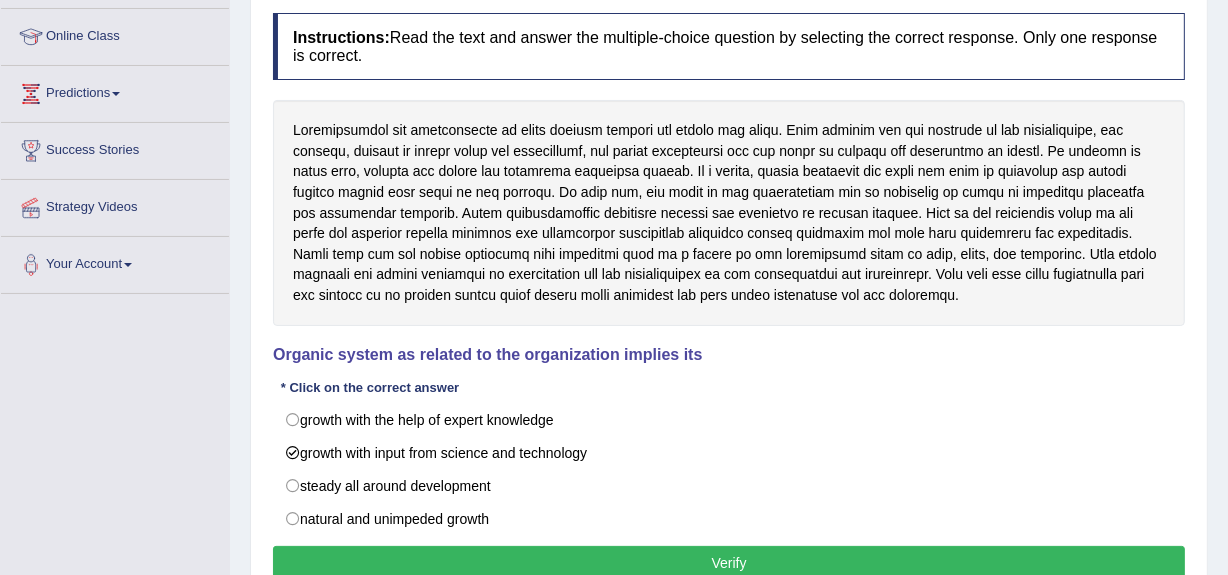 click on "Verify" at bounding box center (729, 563) 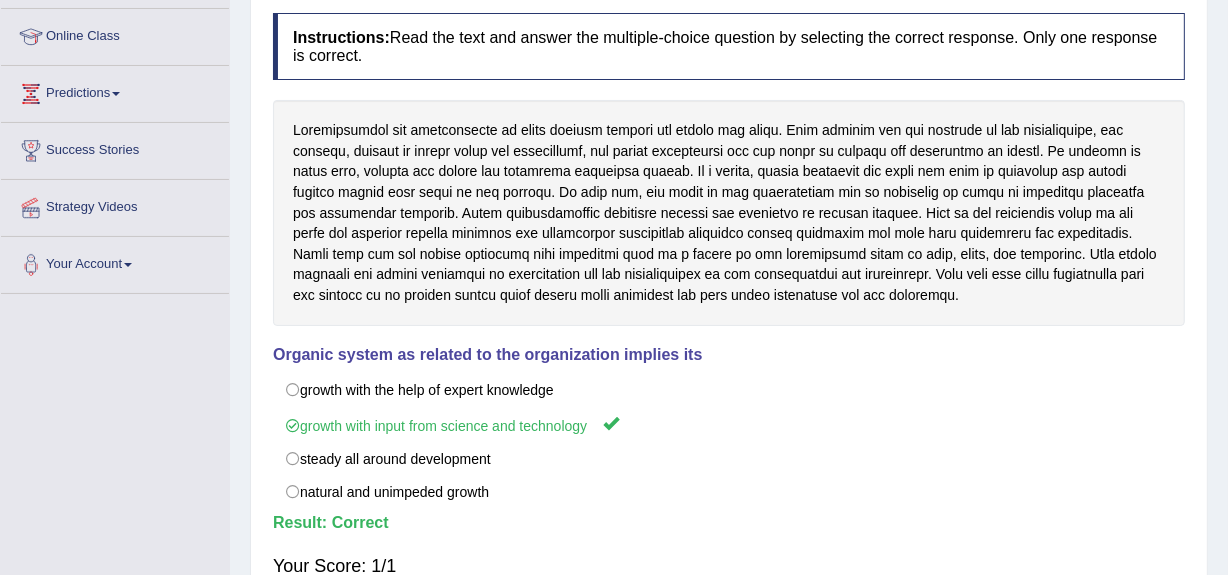 scroll, scrollTop: 0, scrollLeft: 0, axis: both 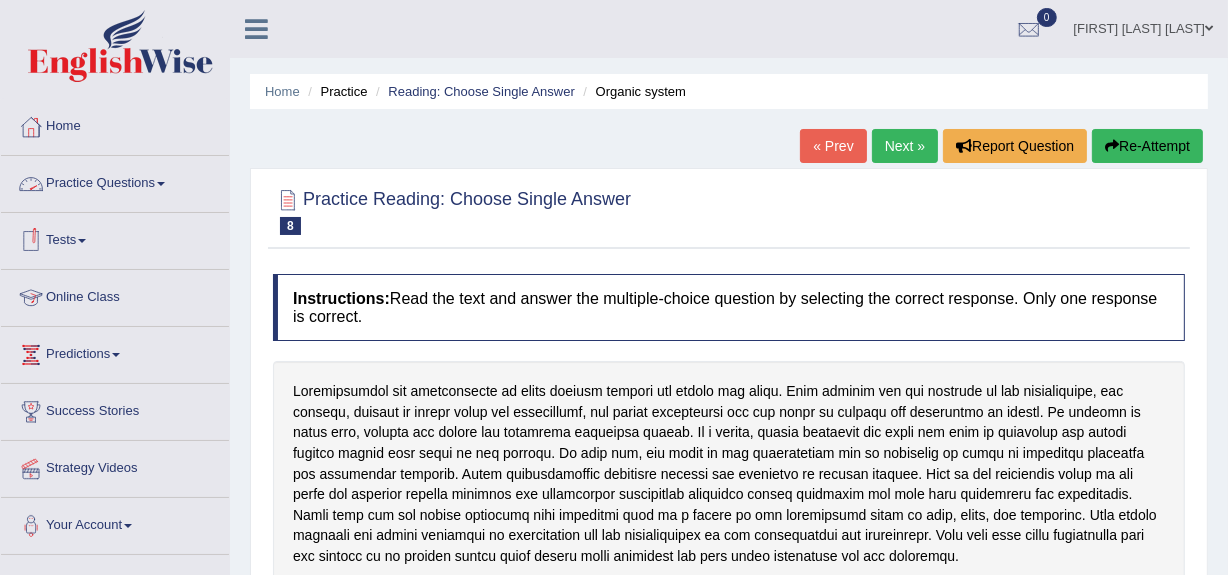 click on "Practice Questions" at bounding box center [115, 181] 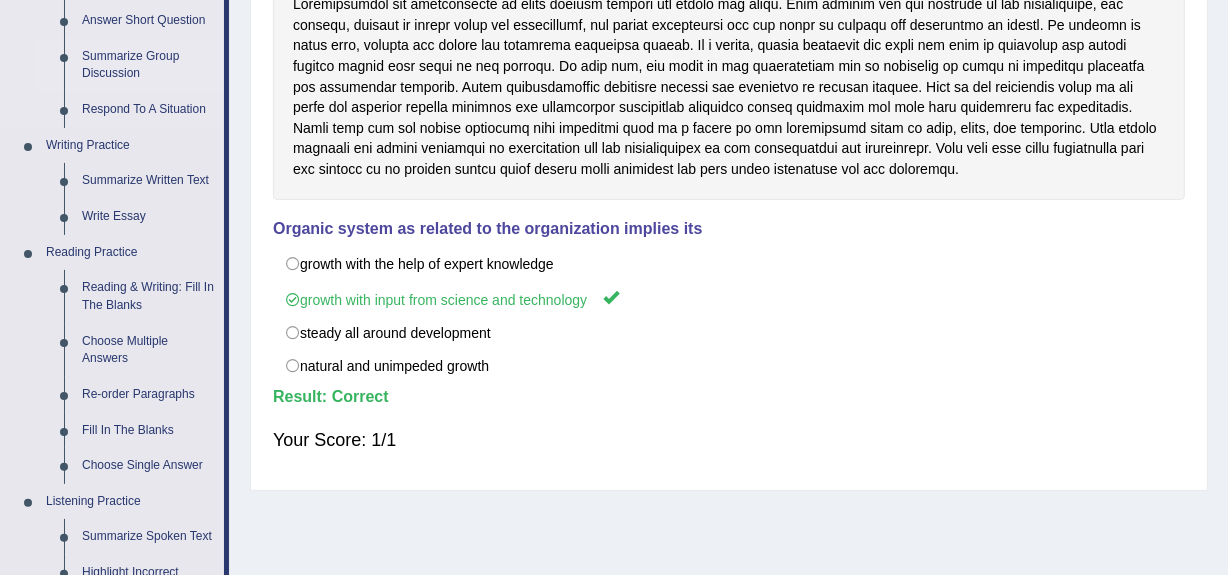 scroll, scrollTop: 388, scrollLeft: 0, axis: vertical 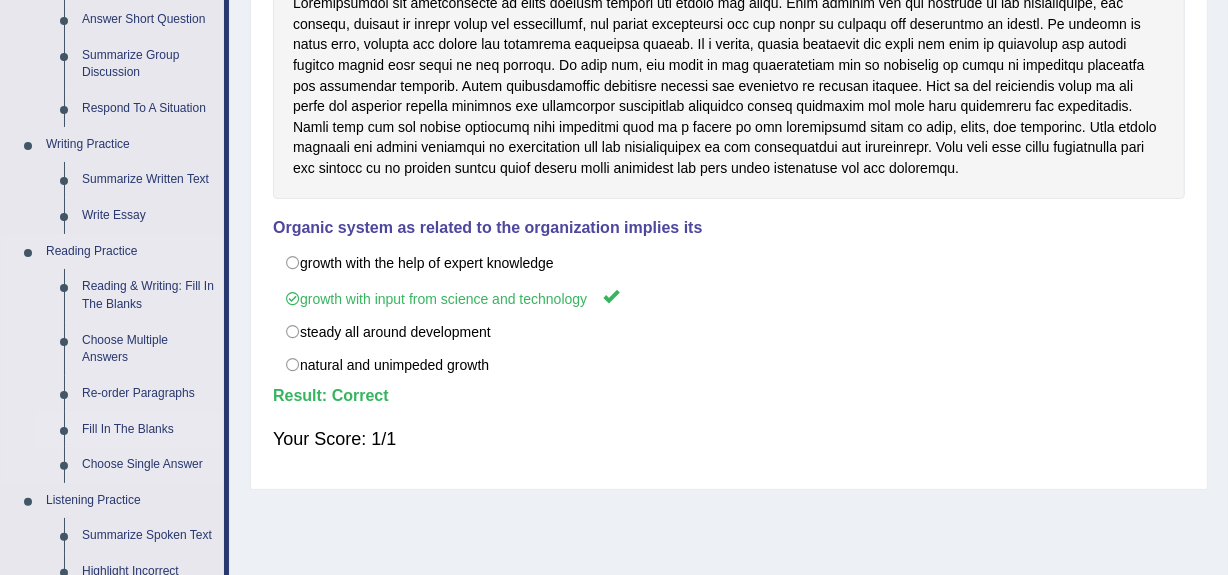click on "Fill In The Blanks" at bounding box center [148, 430] 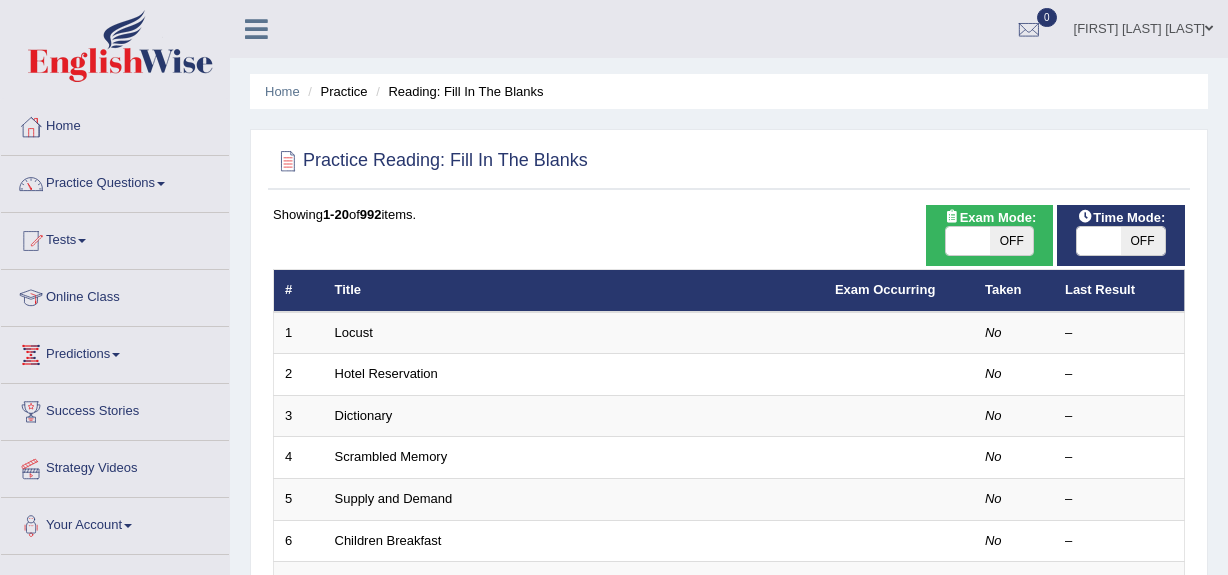 scroll, scrollTop: 36, scrollLeft: 0, axis: vertical 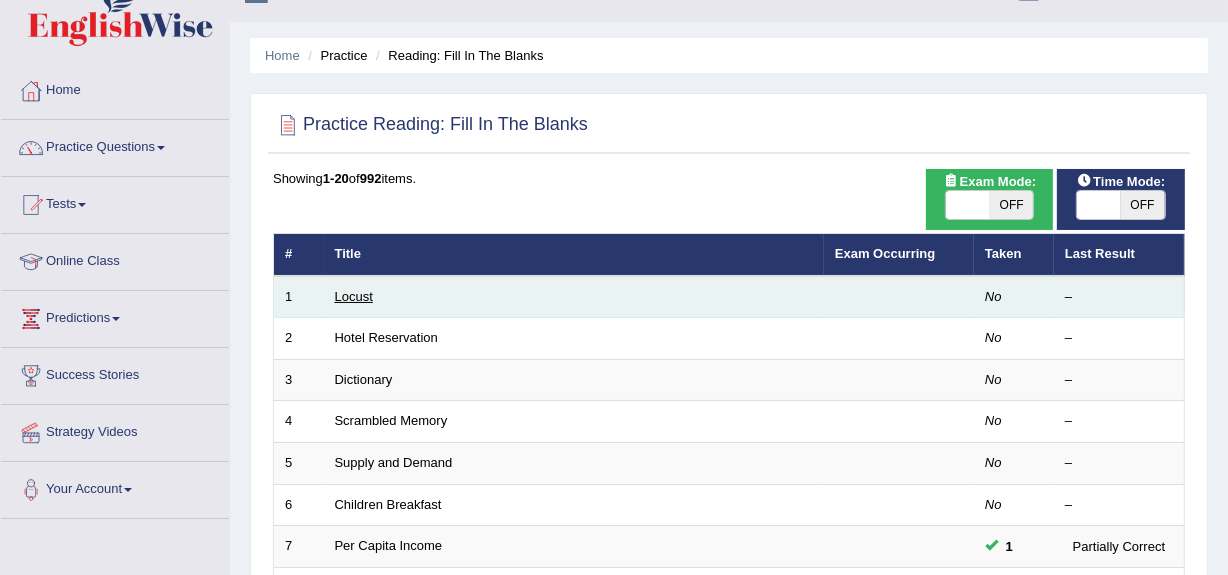 click on "Locust" at bounding box center [354, 296] 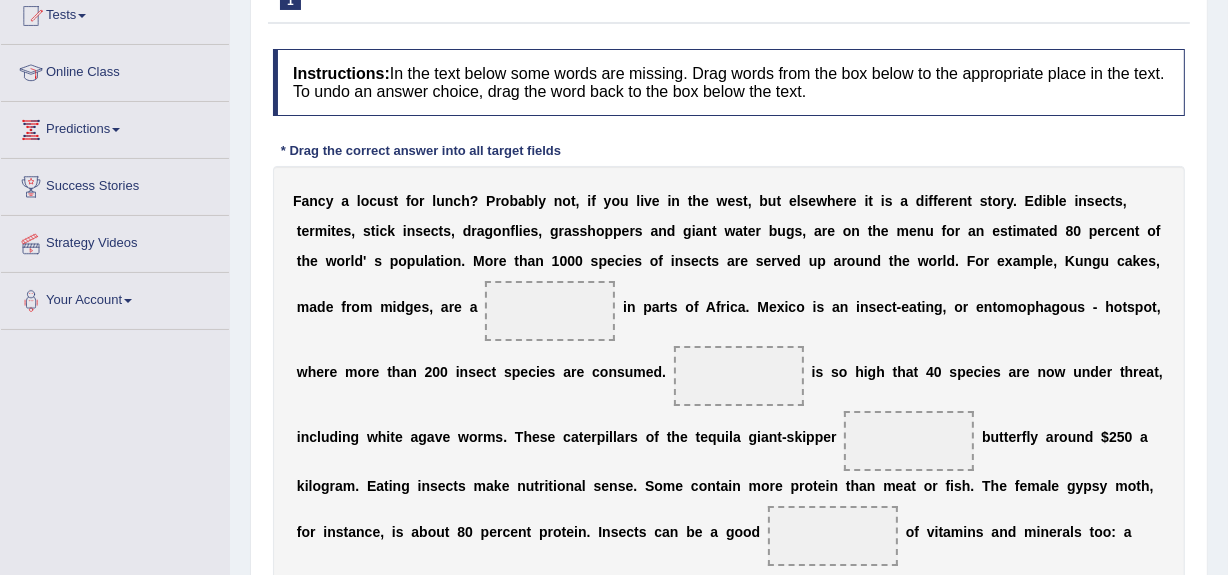 scroll, scrollTop: 225, scrollLeft: 0, axis: vertical 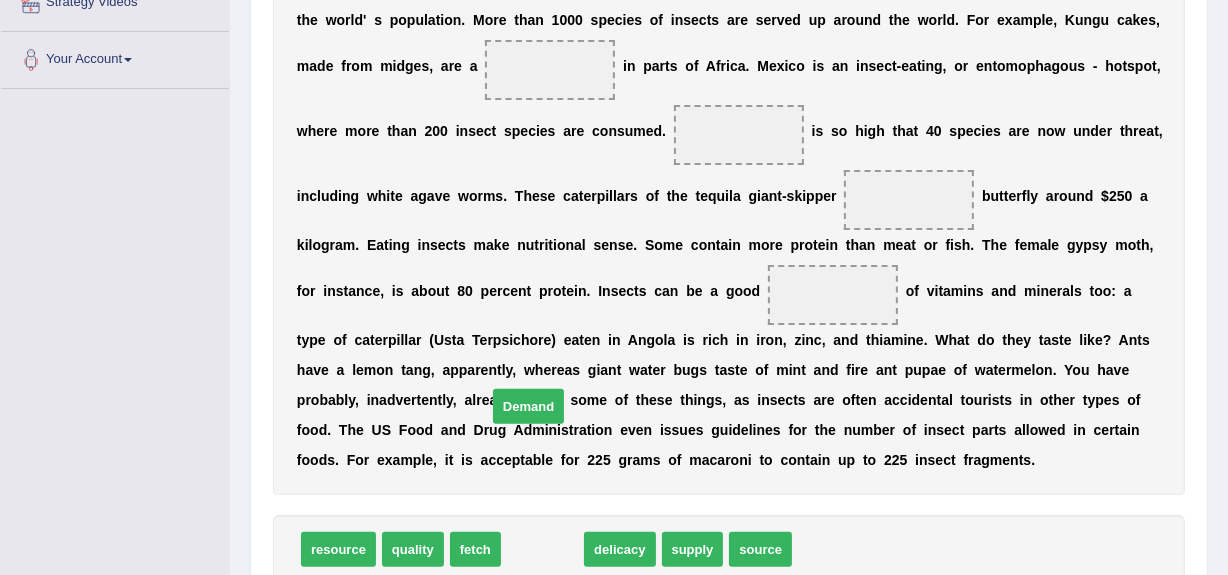 drag, startPoint x: 540, startPoint y: 546, endPoint x: 545, endPoint y: 180, distance: 366.03415 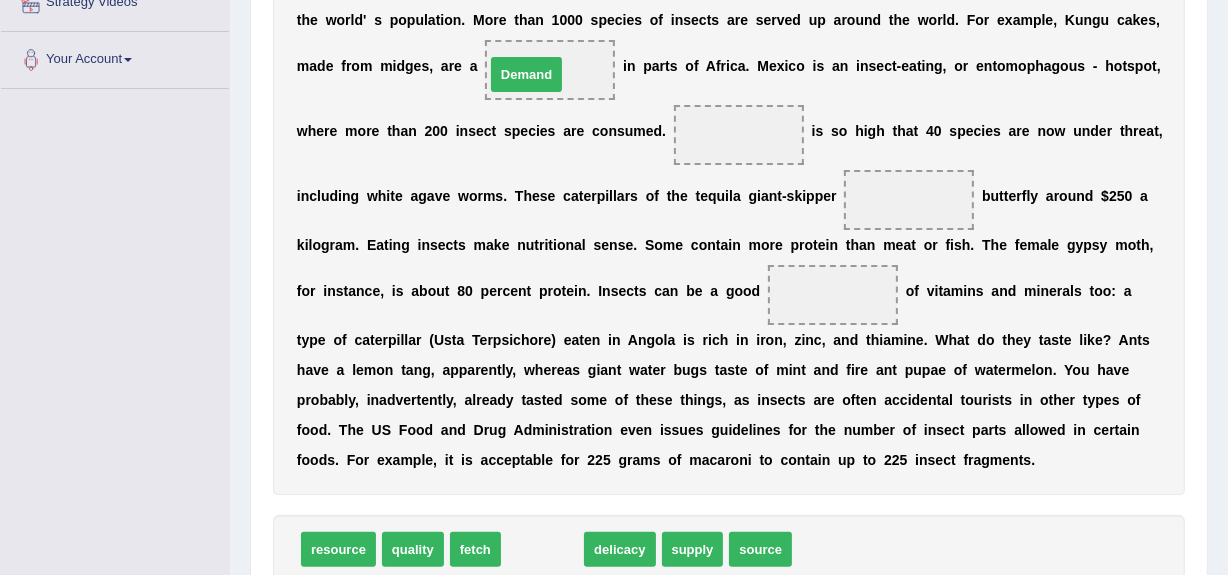 drag, startPoint x: 536, startPoint y: 545, endPoint x: 520, endPoint y: 69, distance: 476.26883 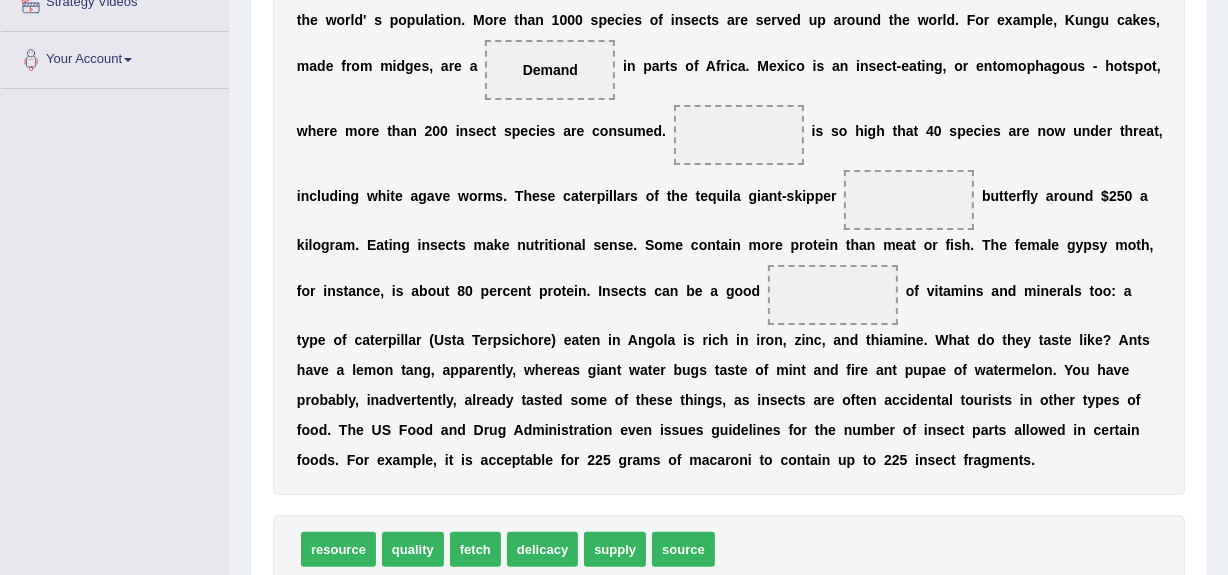 drag, startPoint x: 551, startPoint y: 59, endPoint x: 704, endPoint y: 142, distance: 174.0632 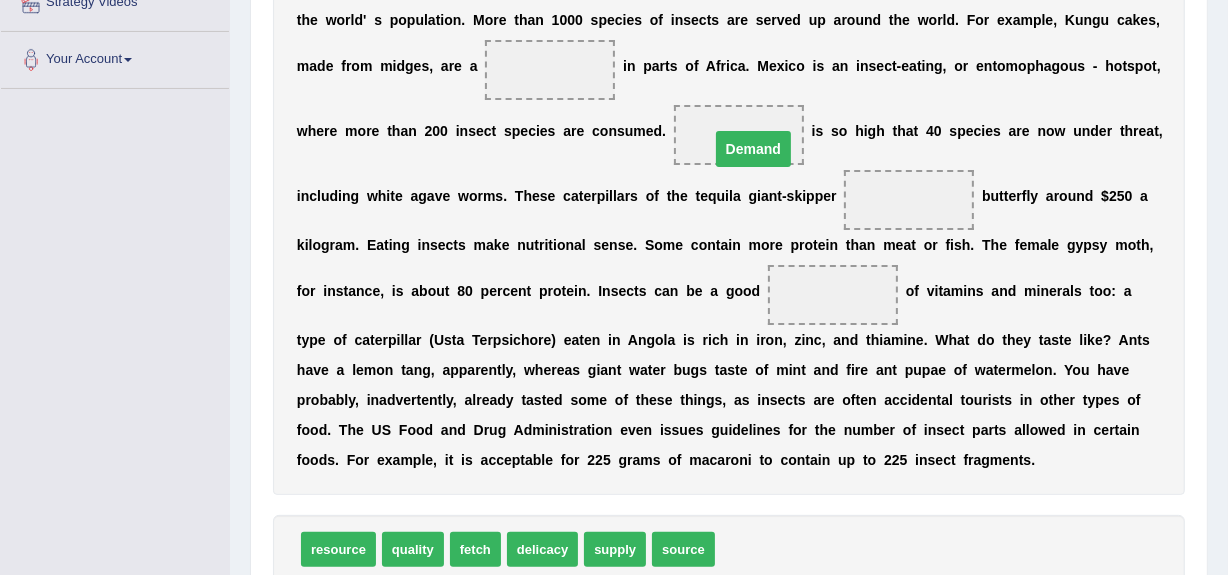 drag, startPoint x: 564, startPoint y: 71, endPoint x: 767, endPoint y: 150, distance: 217.83022 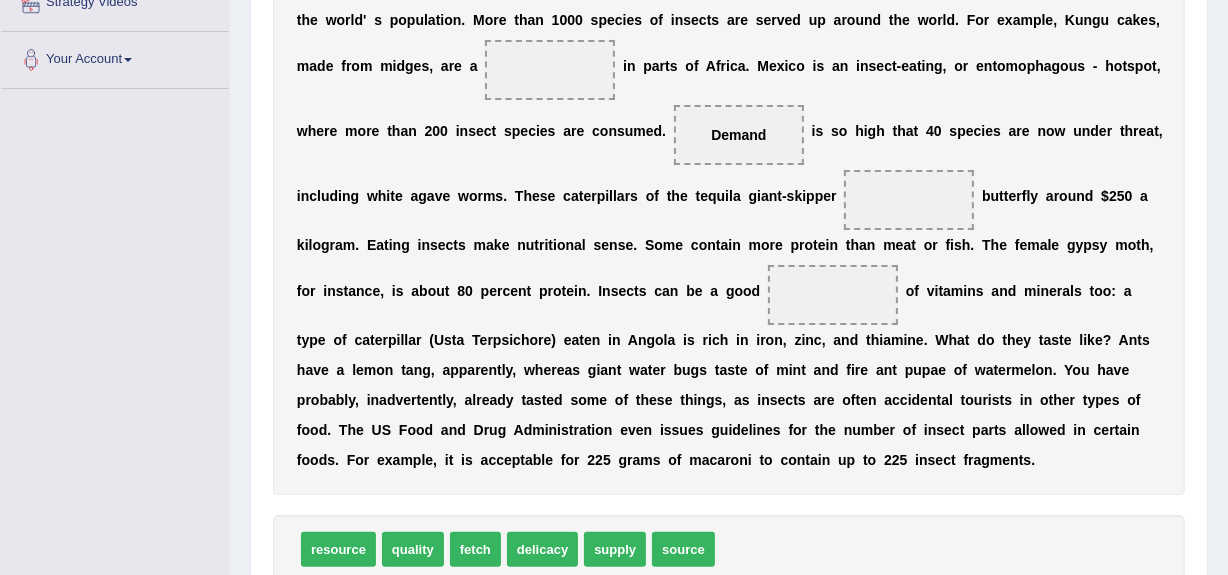 drag, startPoint x: 686, startPoint y: 541, endPoint x: 780, endPoint y: 438, distance: 139.44533 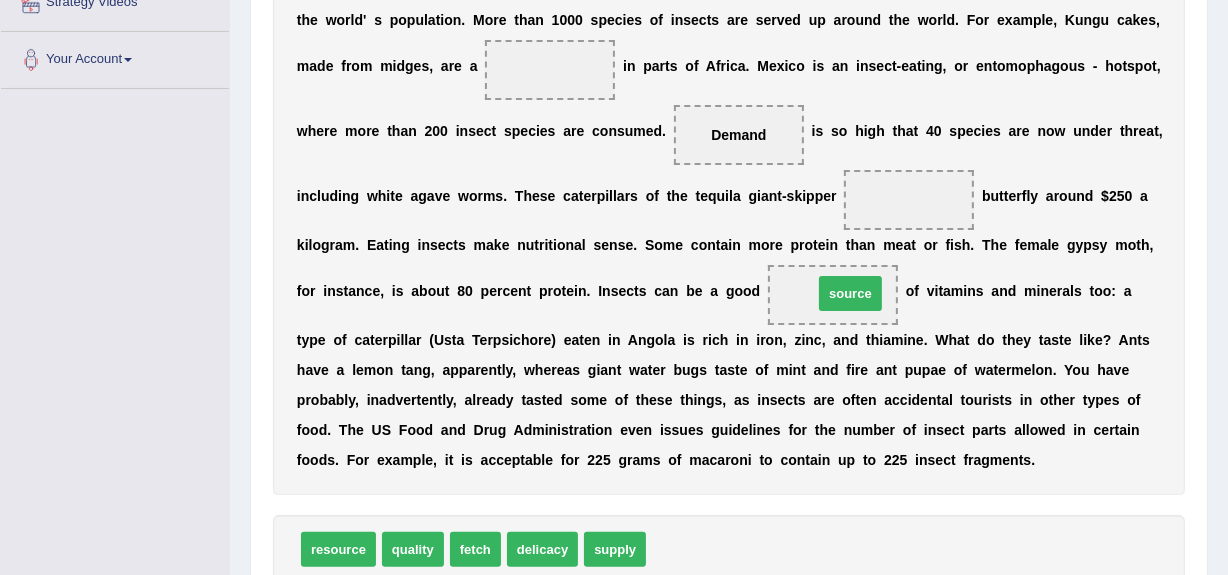 drag, startPoint x: 683, startPoint y: 545, endPoint x: 850, endPoint y: 268, distance: 323.44705 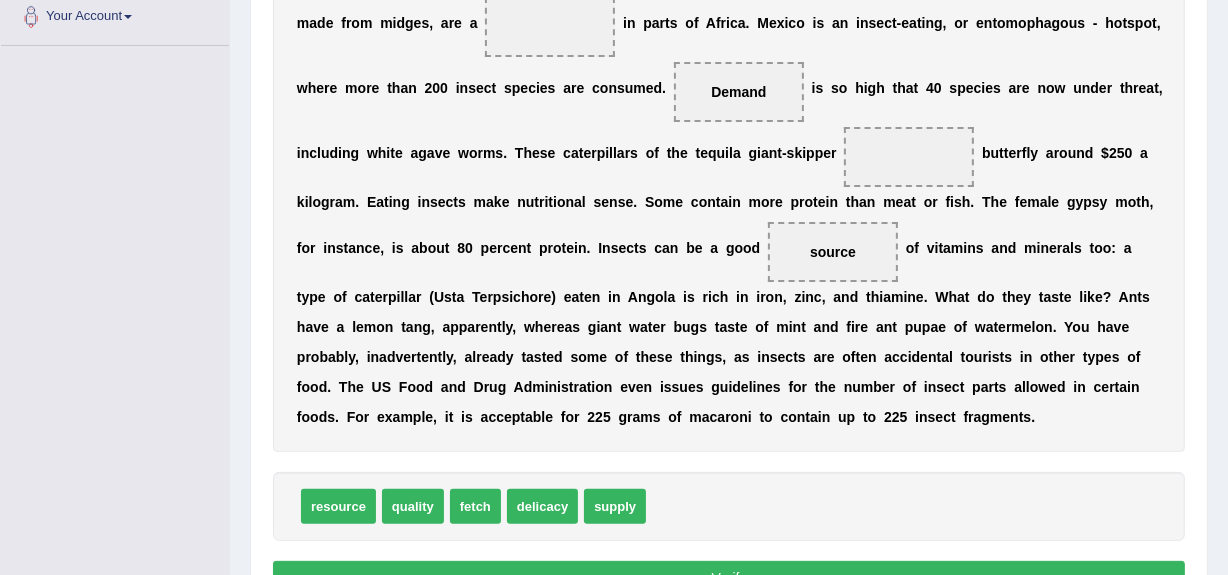 scroll, scrollTop: 501, scrollLeft: 0, axis: vertical 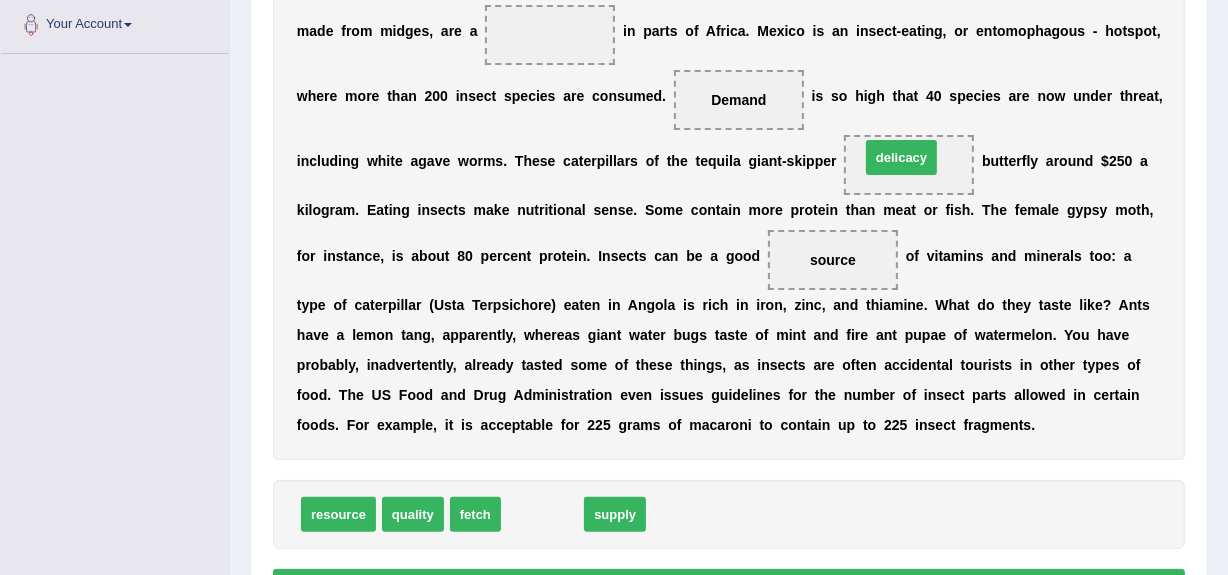 drag, startPoint x: 539, startPoint y: 509, endPoint x: 898, endPoint y: 150, distance: 507.70267 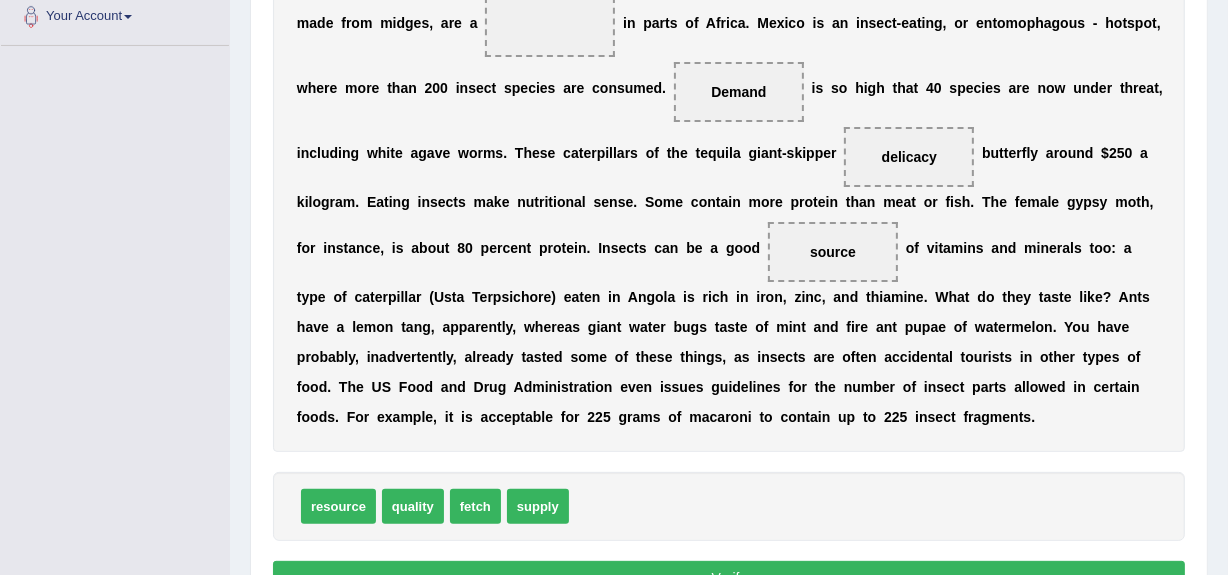 scroll, scrollTop: 557, scrollLeft: 0, axis: vertical 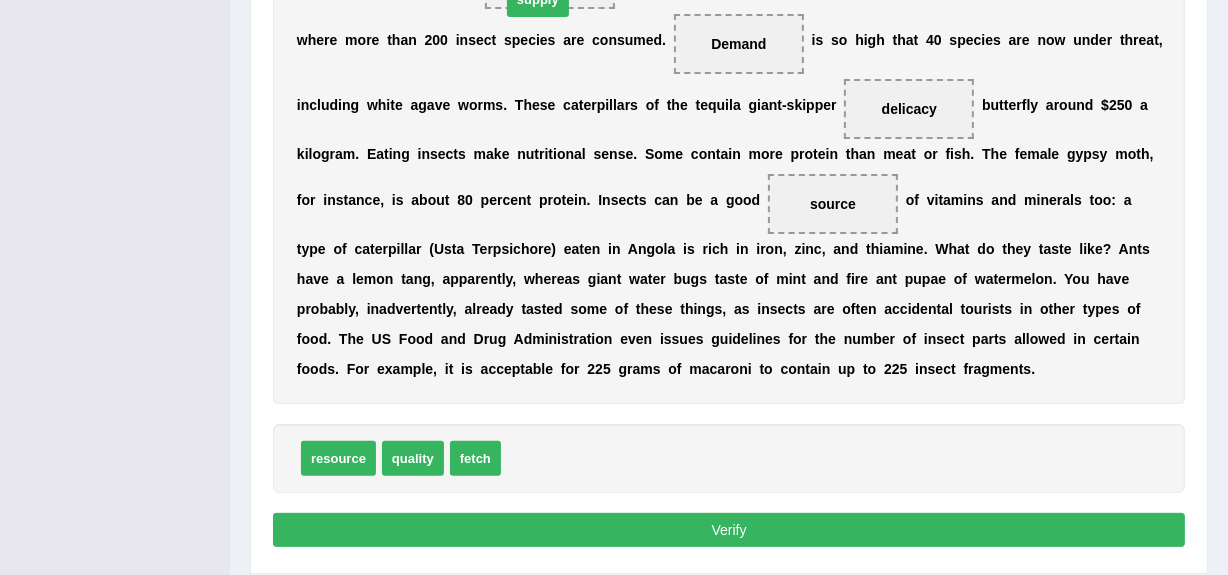 drag, startPoint x: 540, startPoint y: 454, endPoint x: 540, endPoint y: -5, distance: 459 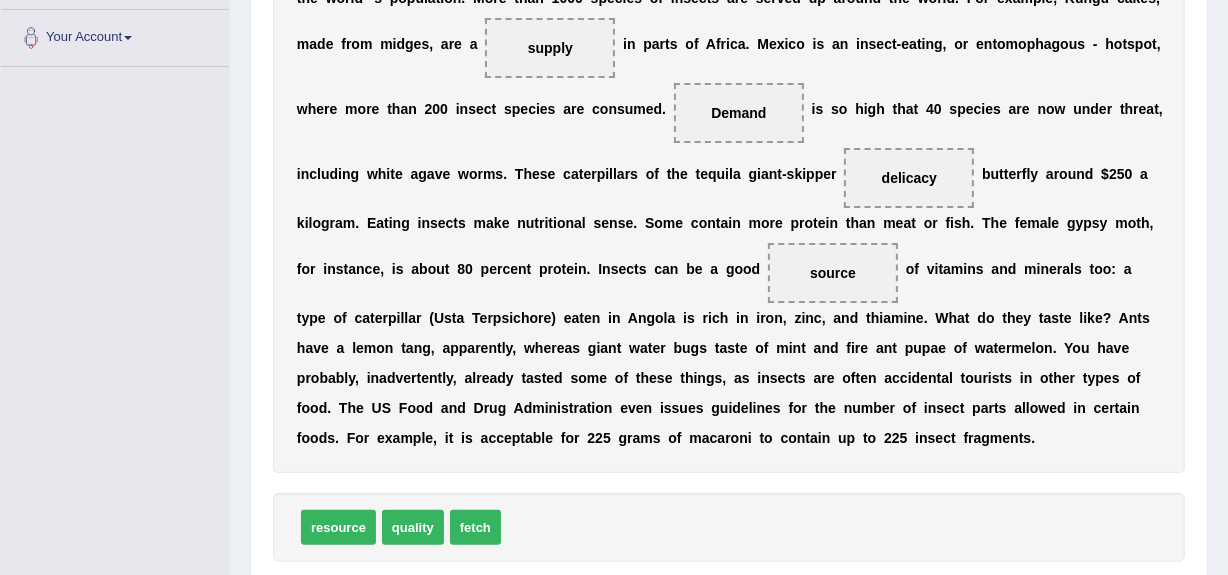scroll, scrollTop: 483, scrollLeft: 0, axis: vertical 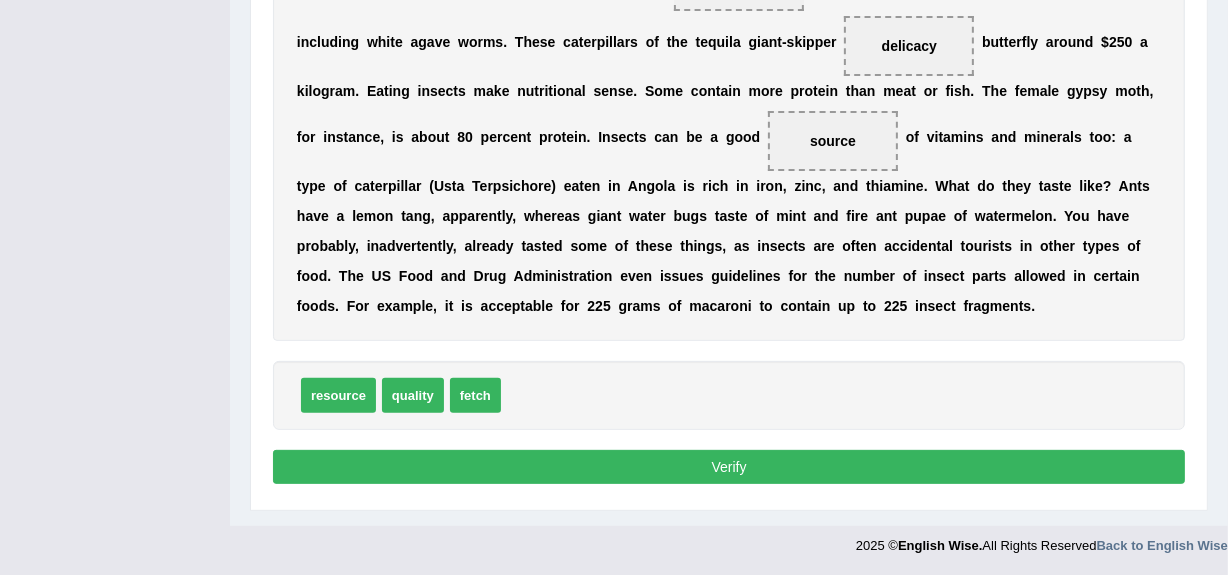 click on "Verify" at bounding box center [729, 467] 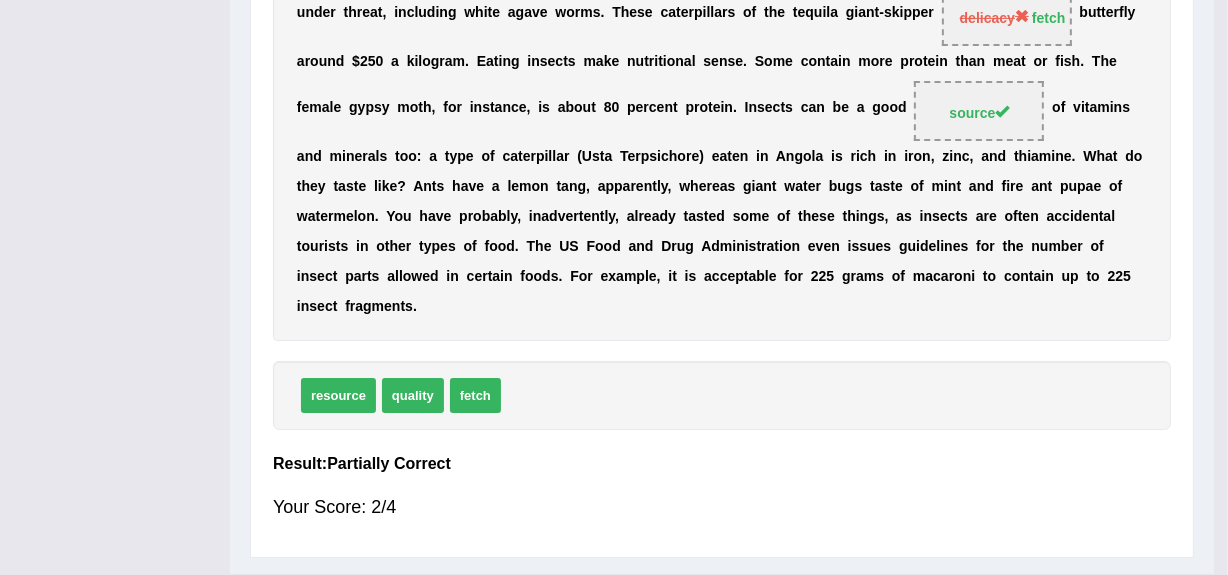 scroll, scrollTop: 556, scrollLeft: 0, axis: vertical 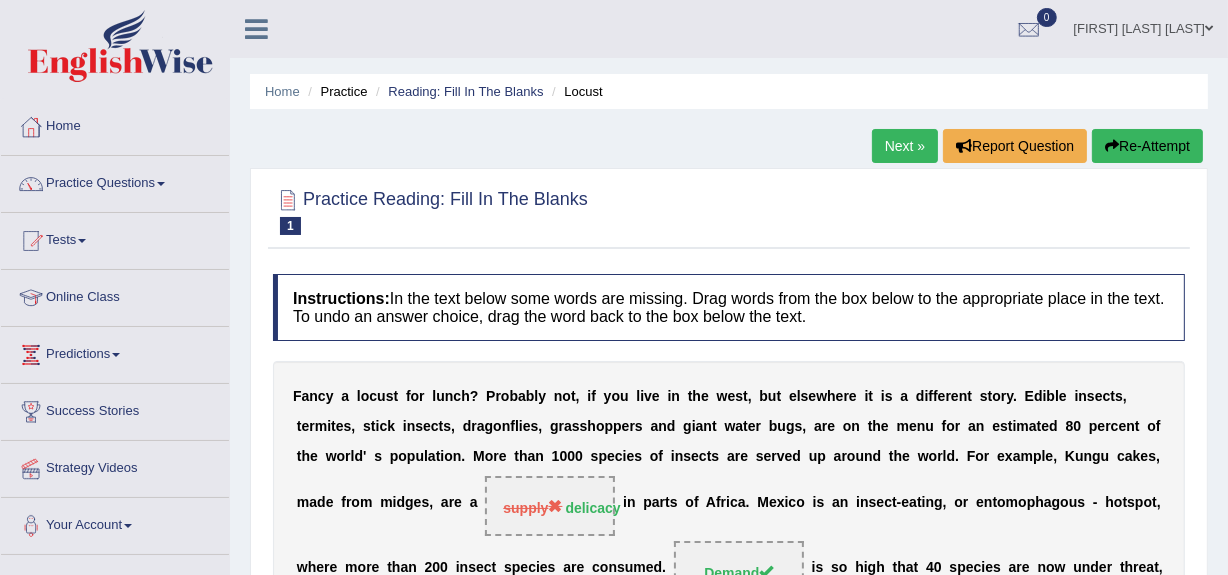 click on "Next »" at bounding box center [905, 146] 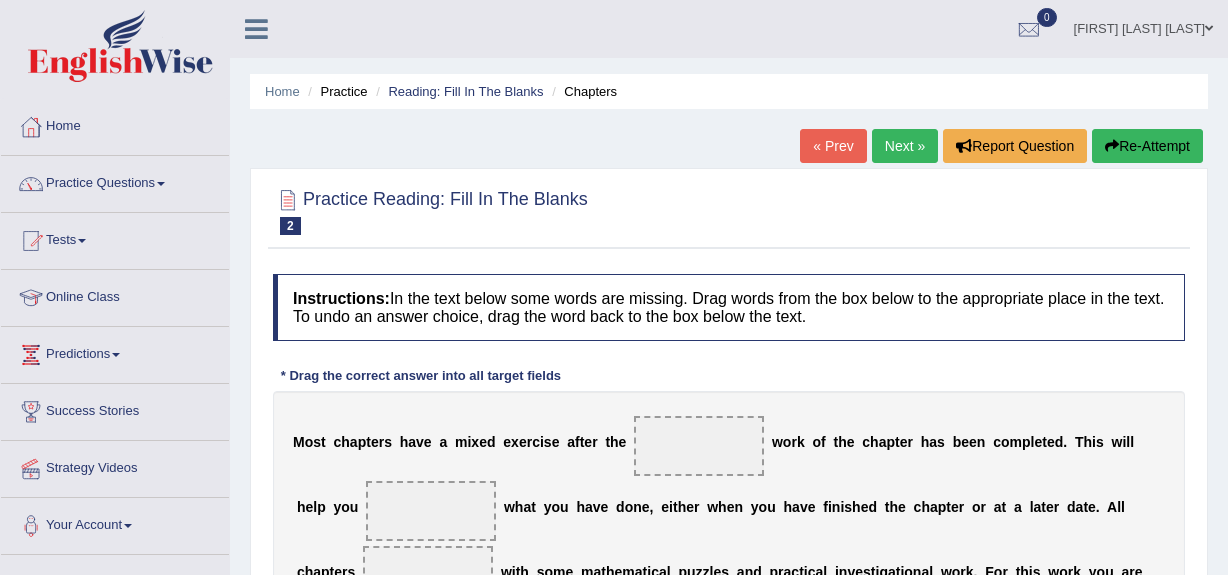 scroll, scrollTop: 358, scrollLeft: 0, axis: vertical 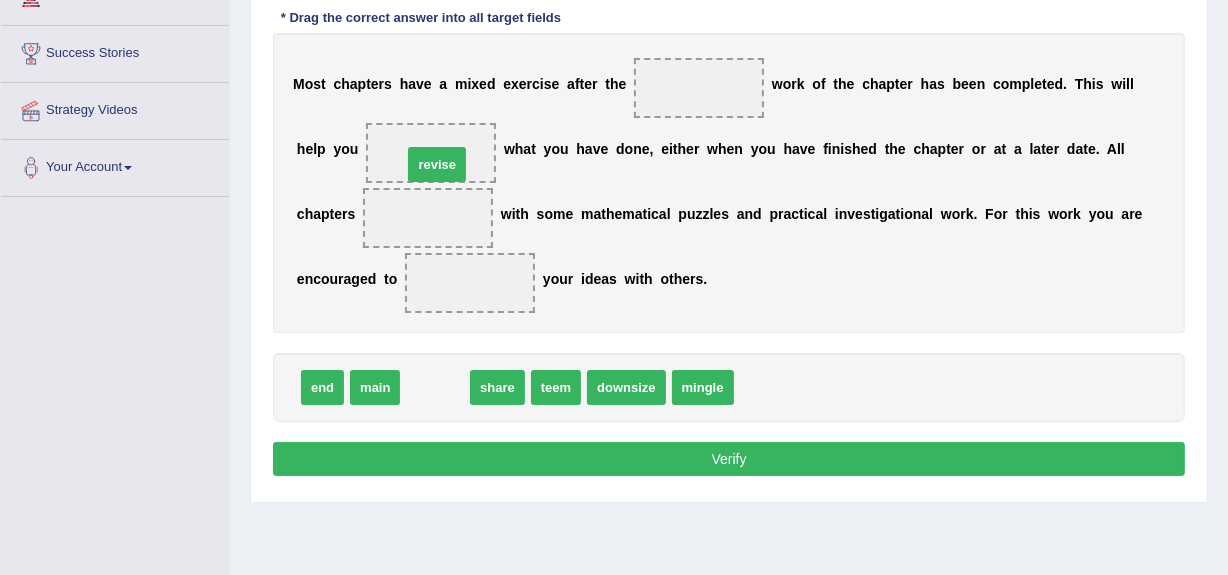 drag, startPoint x: 420, startPoint y: 392, endPoint x: 422, endPoint y: 169, distance: 223.00897 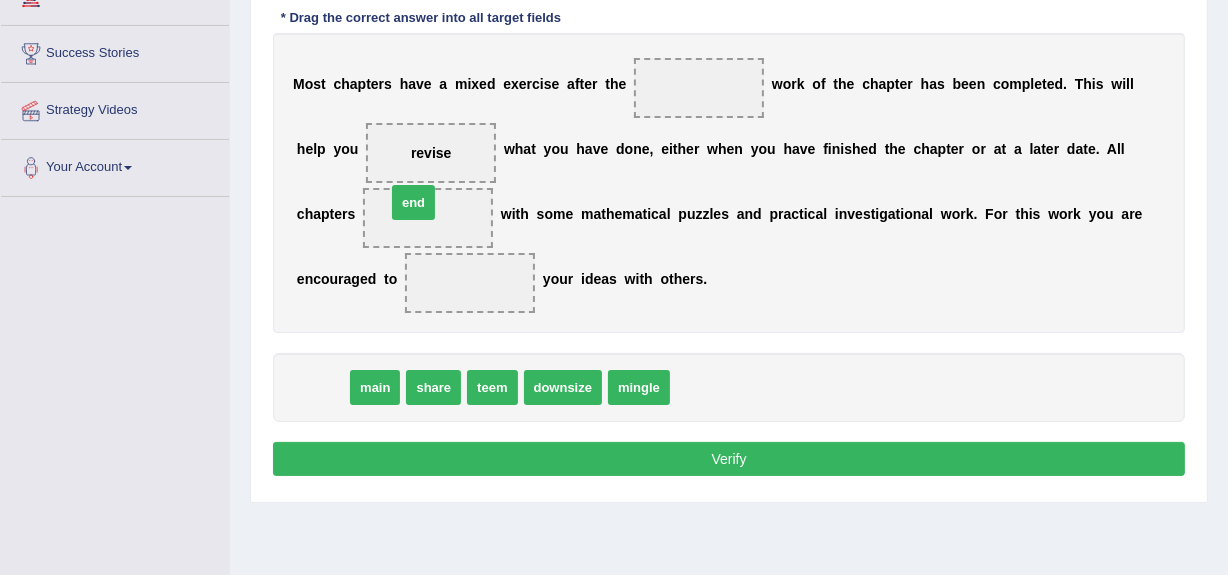 drag, startPoint x: 312, startPoint y: 382, endPoint x: 403, endPoint y: 197, distance: 206.16983 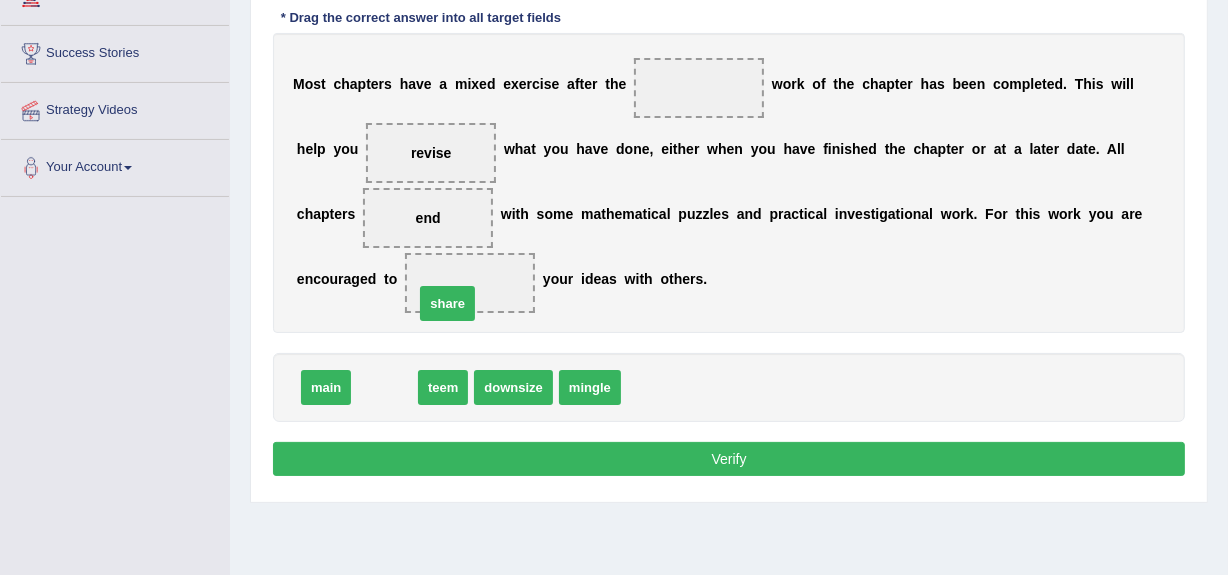 drag, startPoint x: 386, startPoint y: 393, endPoint x: 449, endPoint y: 309, distance: 105 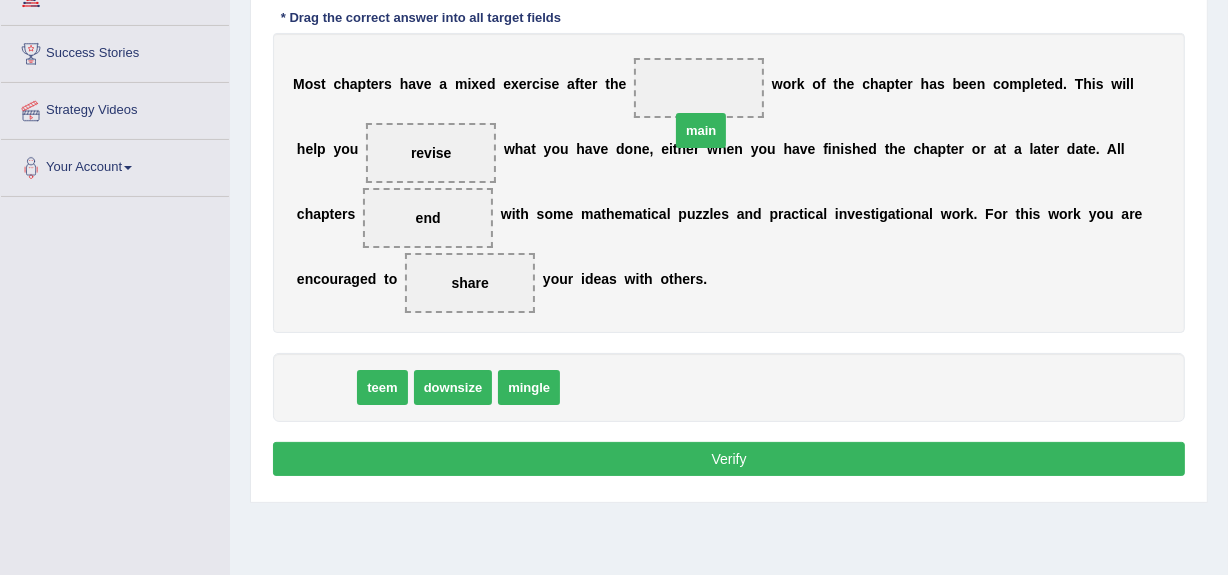 drag, startPoint x: 326, startPoint y: 389, endPoint x: 694, endPoint y: 126, distance: 452.31958 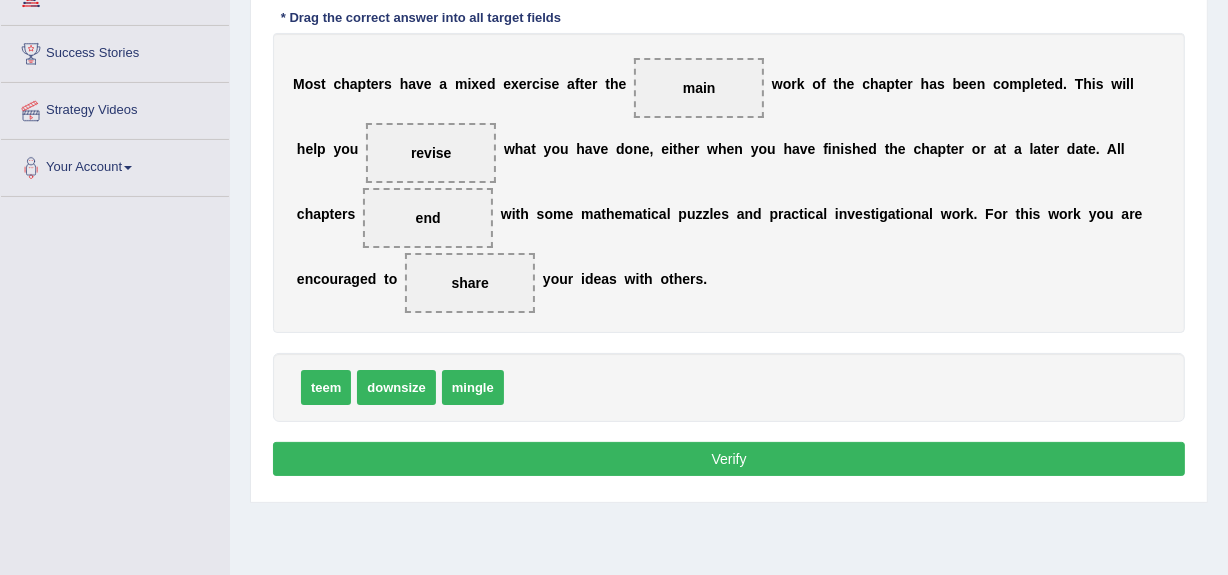 click on "Verify" at bounding box center [729, 459] 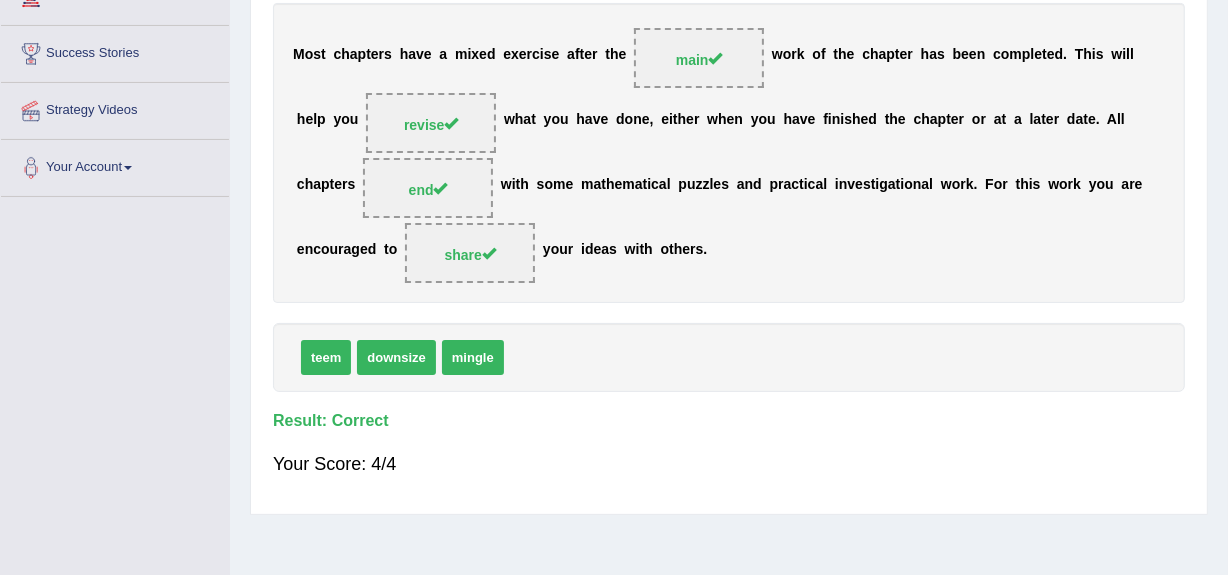 scroll, scrollTop: 0, scrollLeft: 0, axis: both 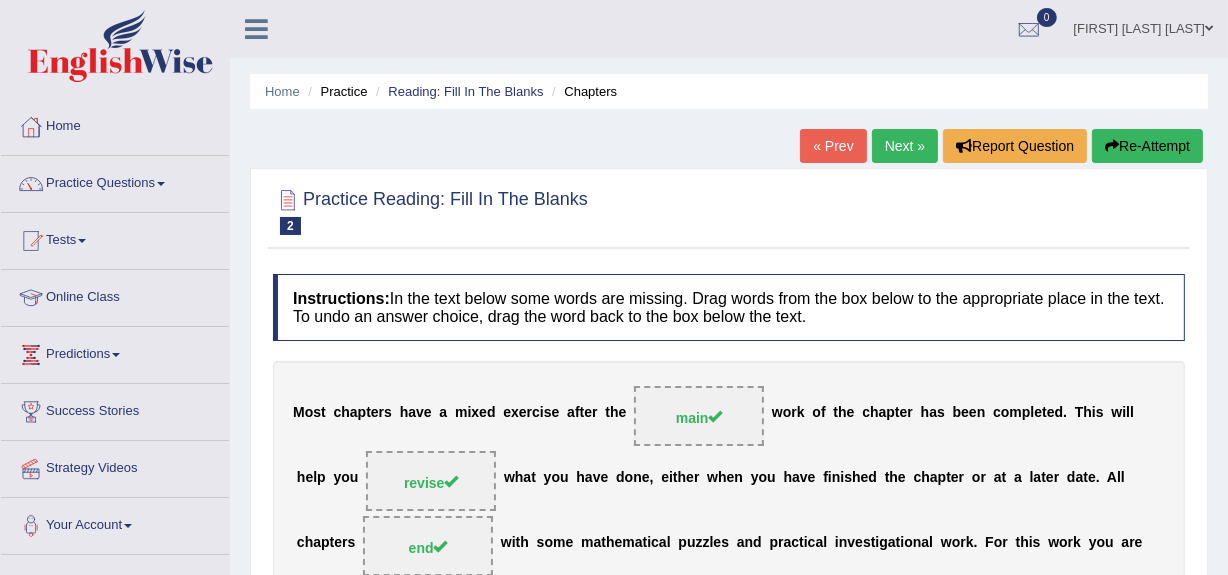 click on "[FIRST] [LAST] [LAST]" at bounding box center [1143, 26] 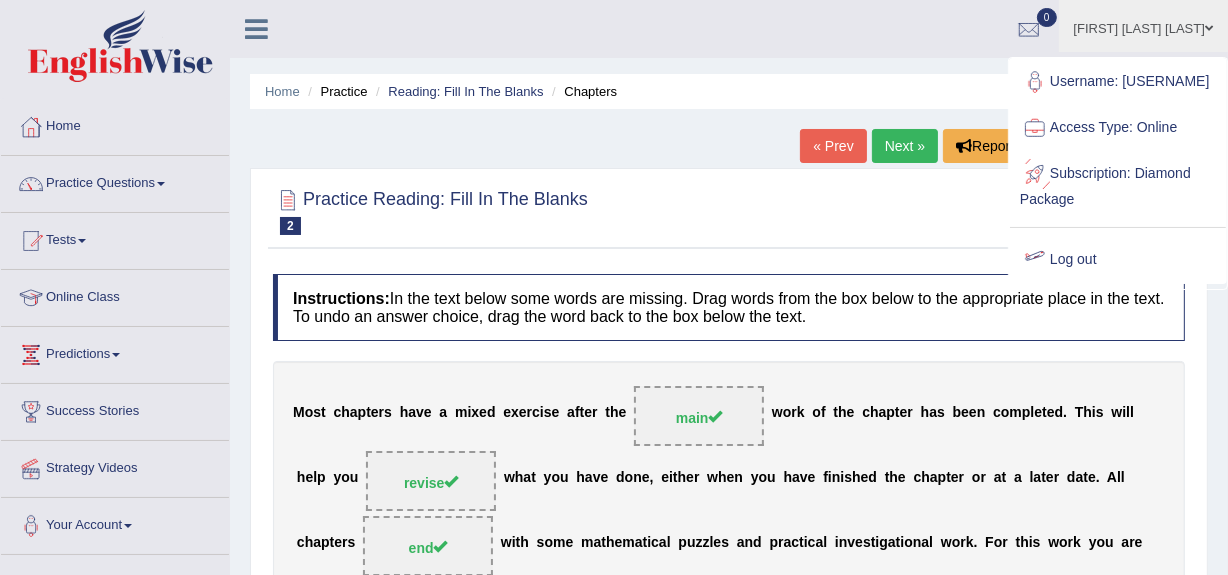 click on "Log out" at bounding box center [1118, 260] 